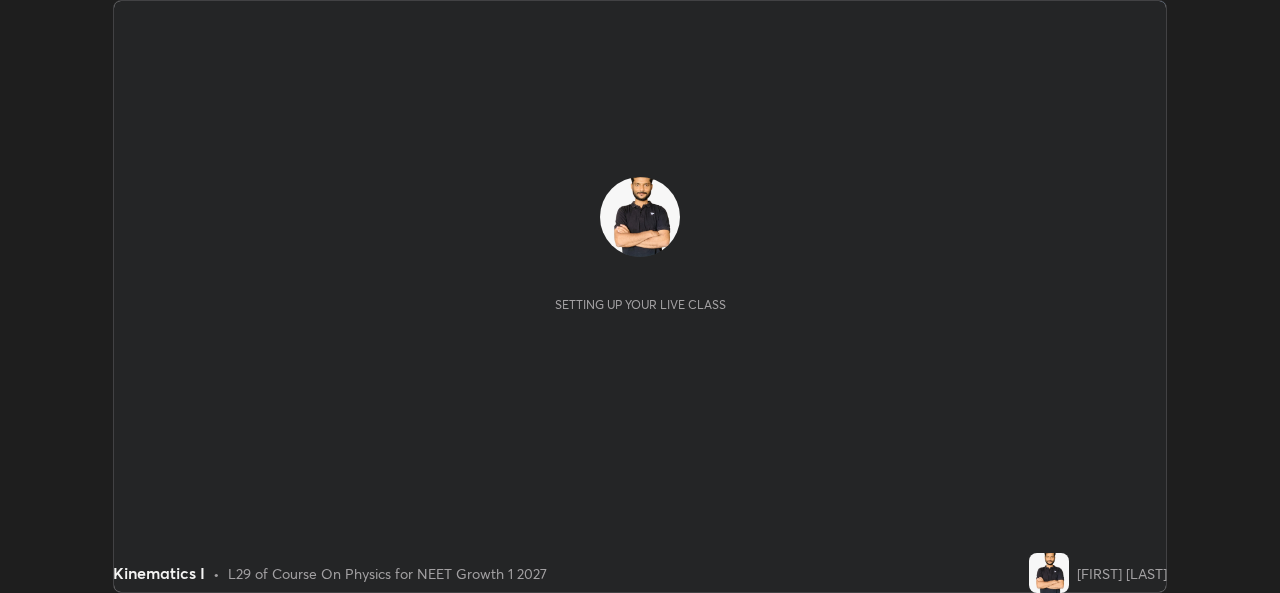 scroll, scrollTop: 0, scrollLeft: 0, axis: both 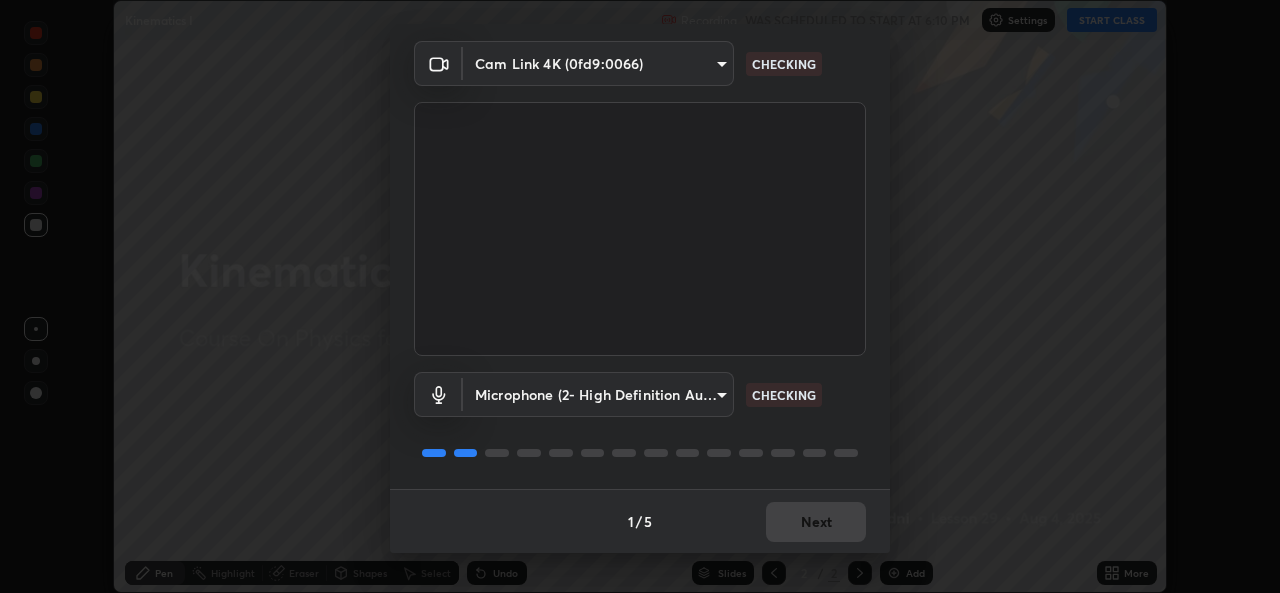click on "1 / 5 Next" at bounding box center [640, 521] 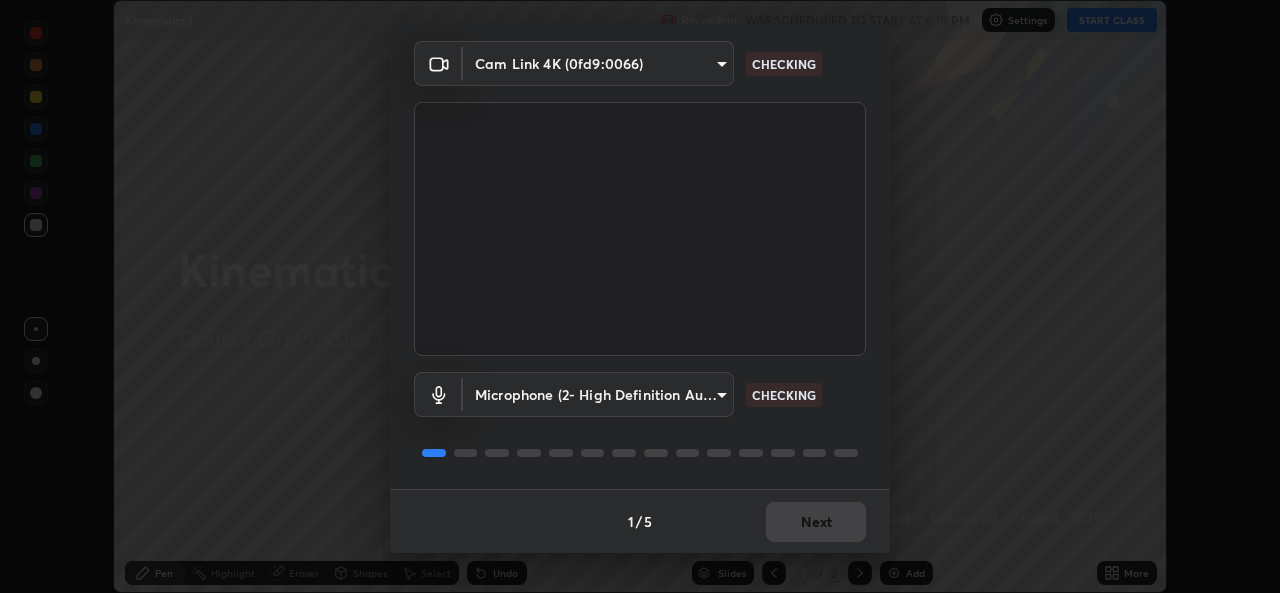click on "1 / 5 Next" at bounding box center (640, 521) 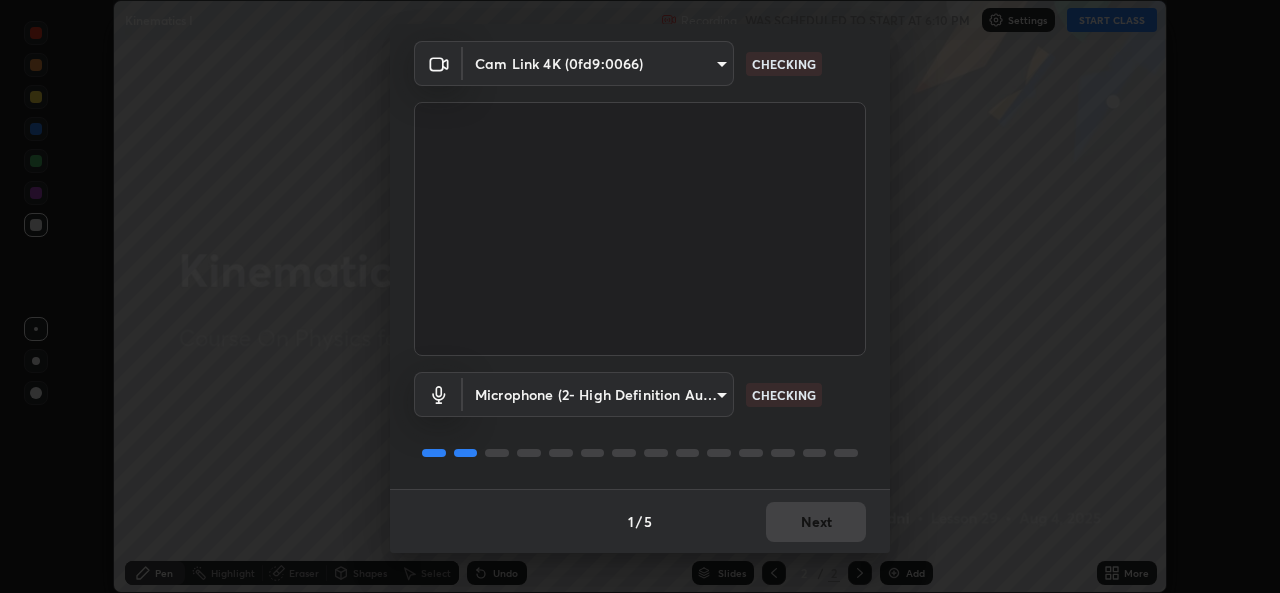 click on "1 / 5 Next" at bounding box center (640, 521) 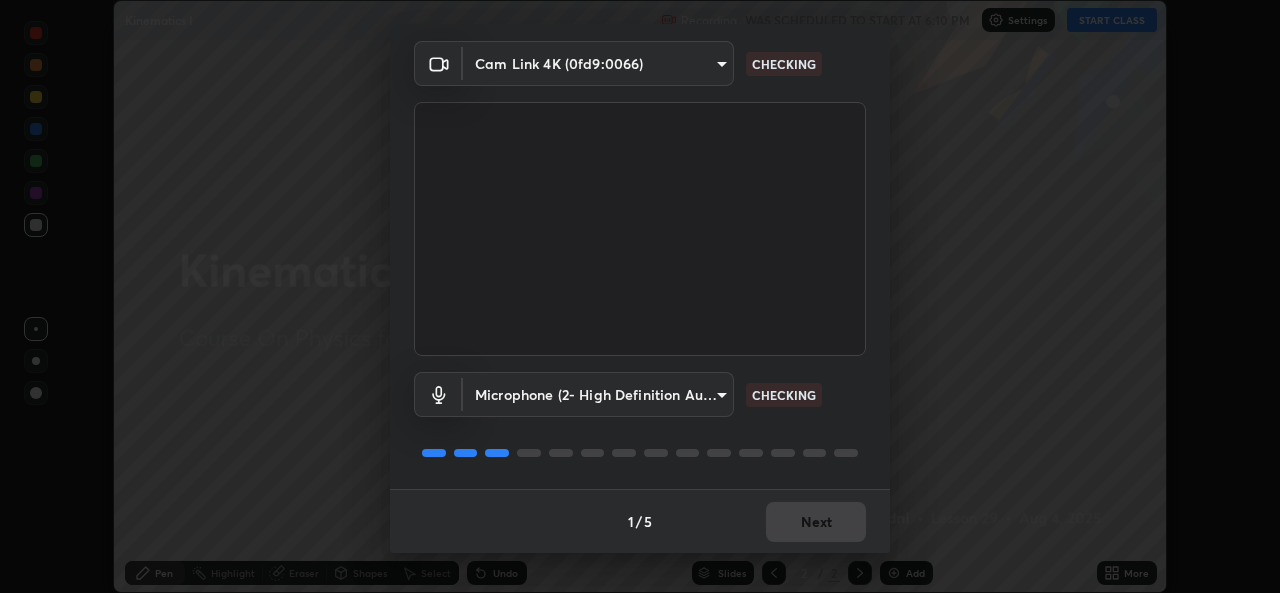 click on "1 / 5 Next" at bounding box center (640, 521) 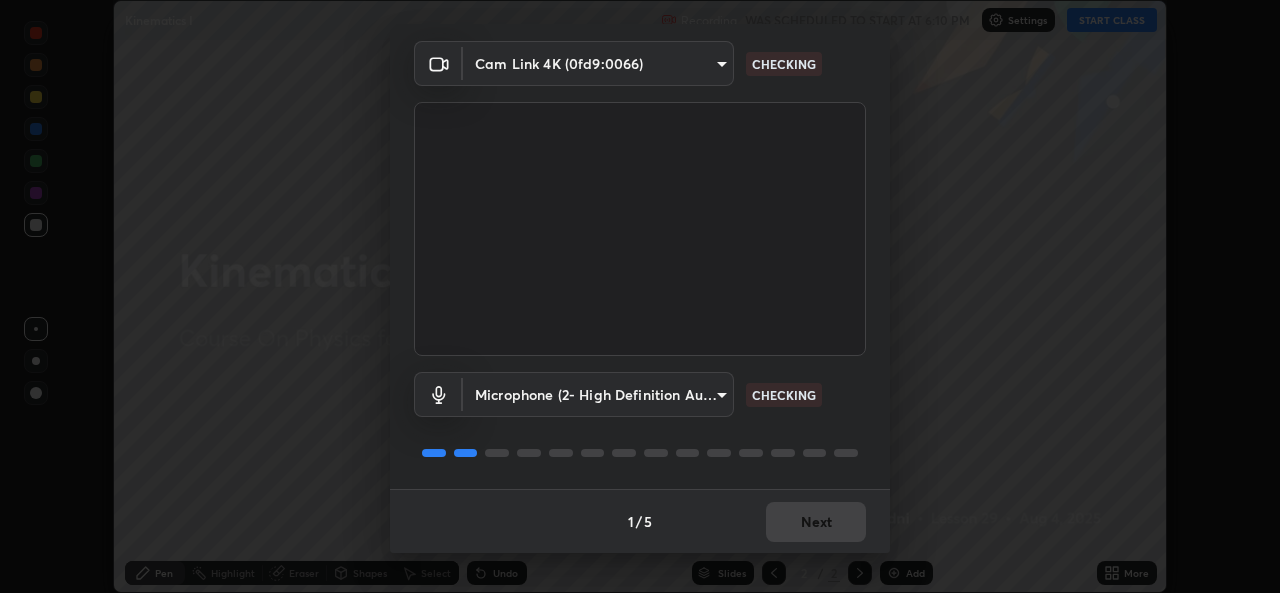 click on "1 / 5 Next" at bounding box center (640, 521) 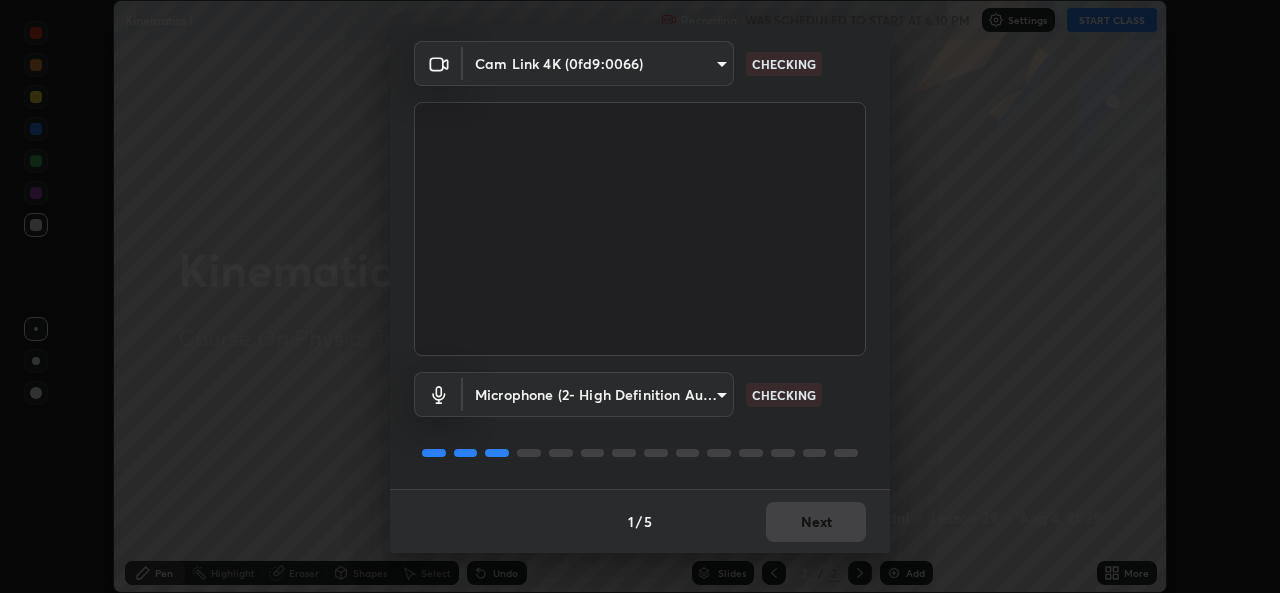 click on "1 / 5 Next" at bounding box center [640, 521] 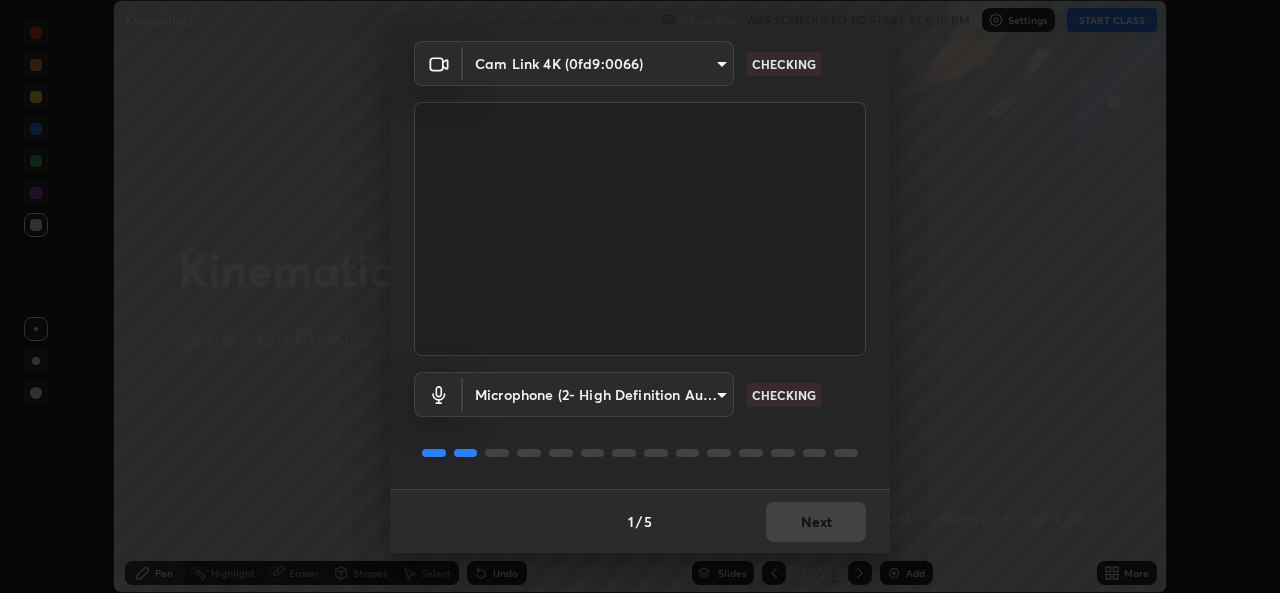 click on "1 / 5 Next" at bounding box center (640, 521) 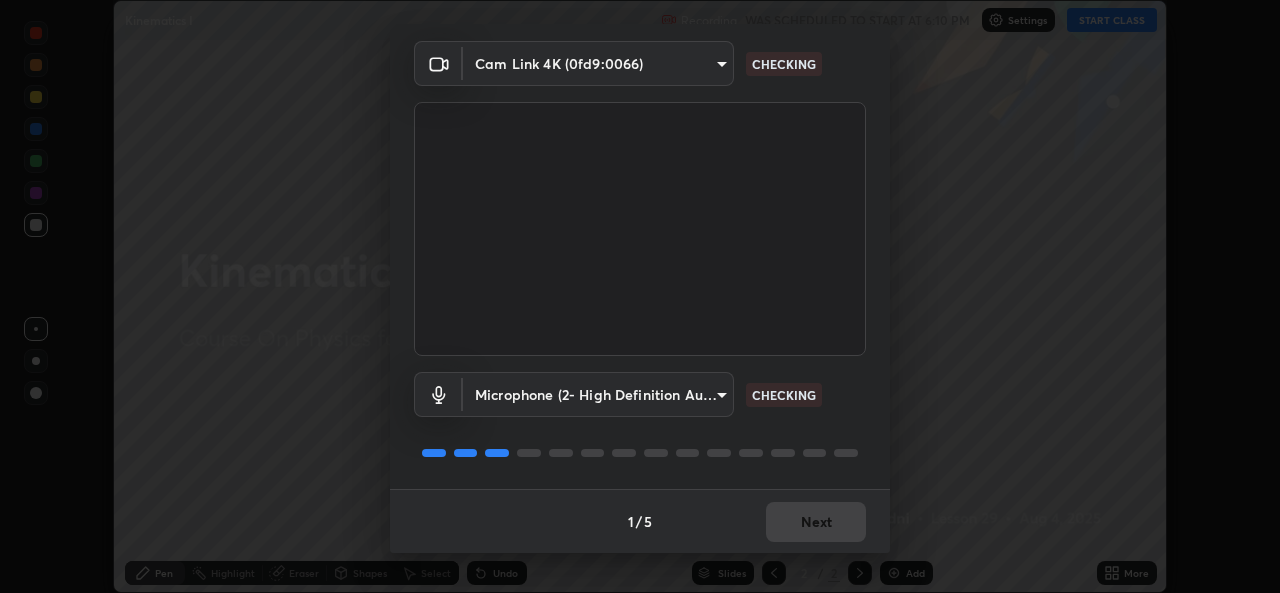 click on "Next" at bounding box center [816, 522] 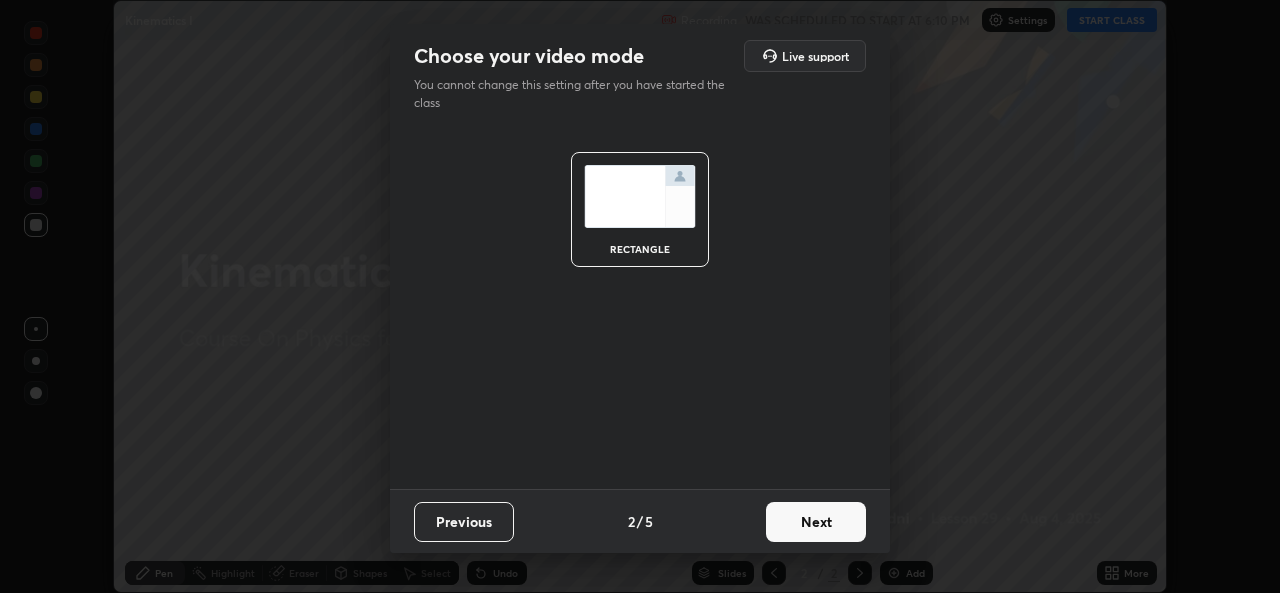 scroll, scrollTop: 0, scrollLeft: 0, axis: both 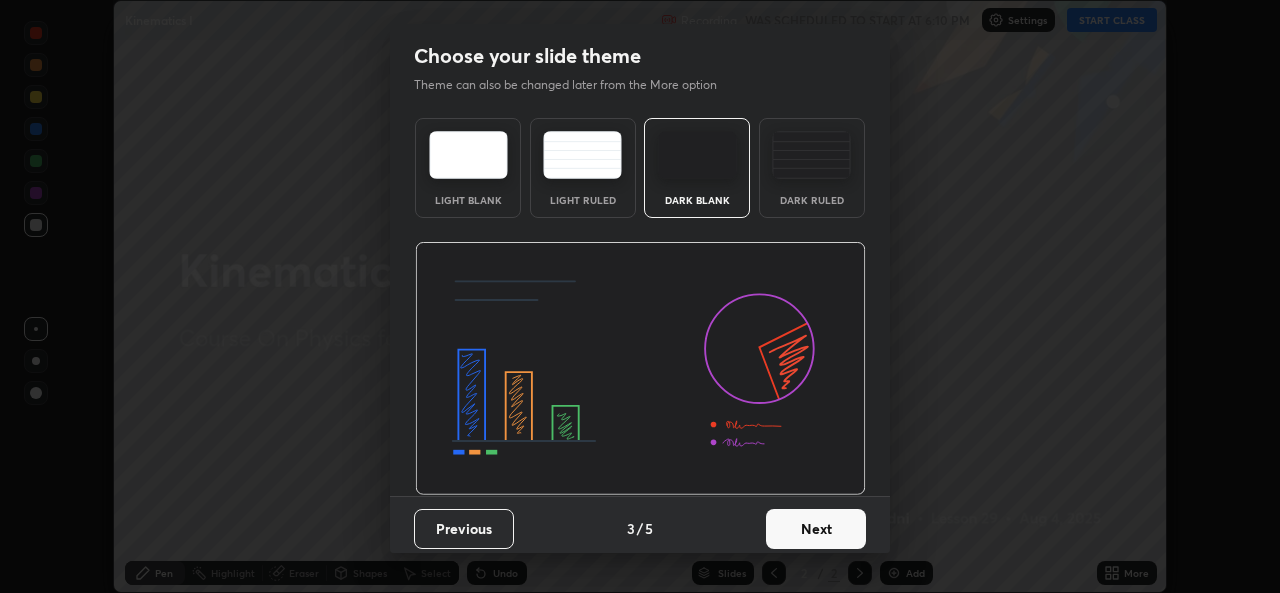 click on "Next" at bounding box center [816, 529] 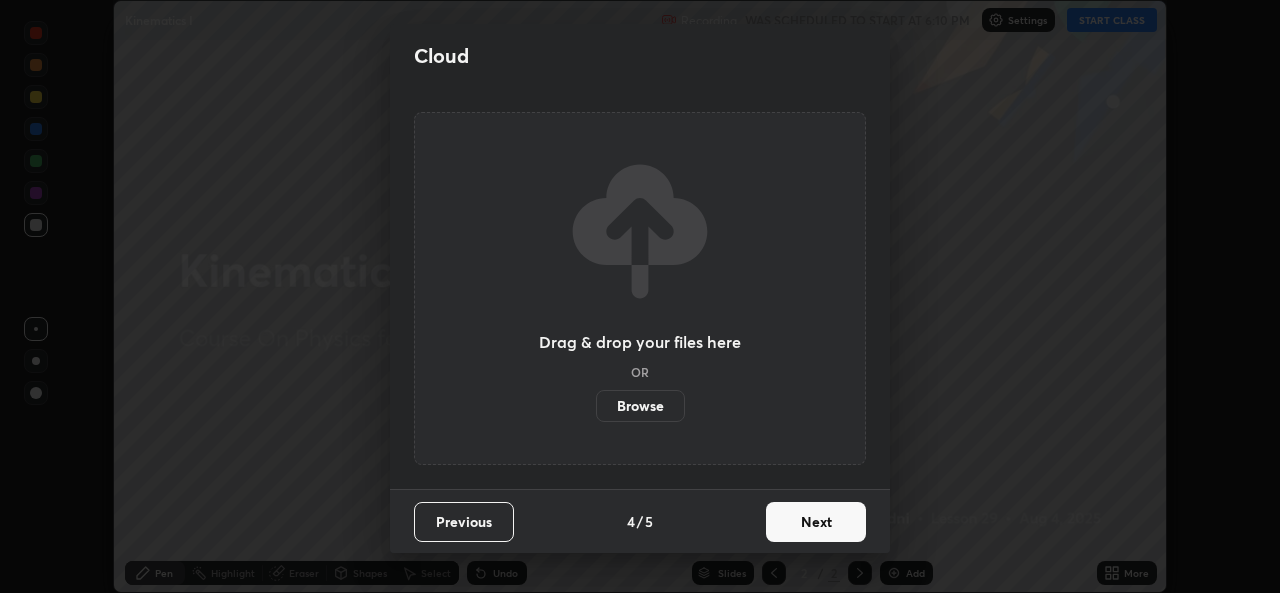 click on "Next" at bounding box center (816, 522) 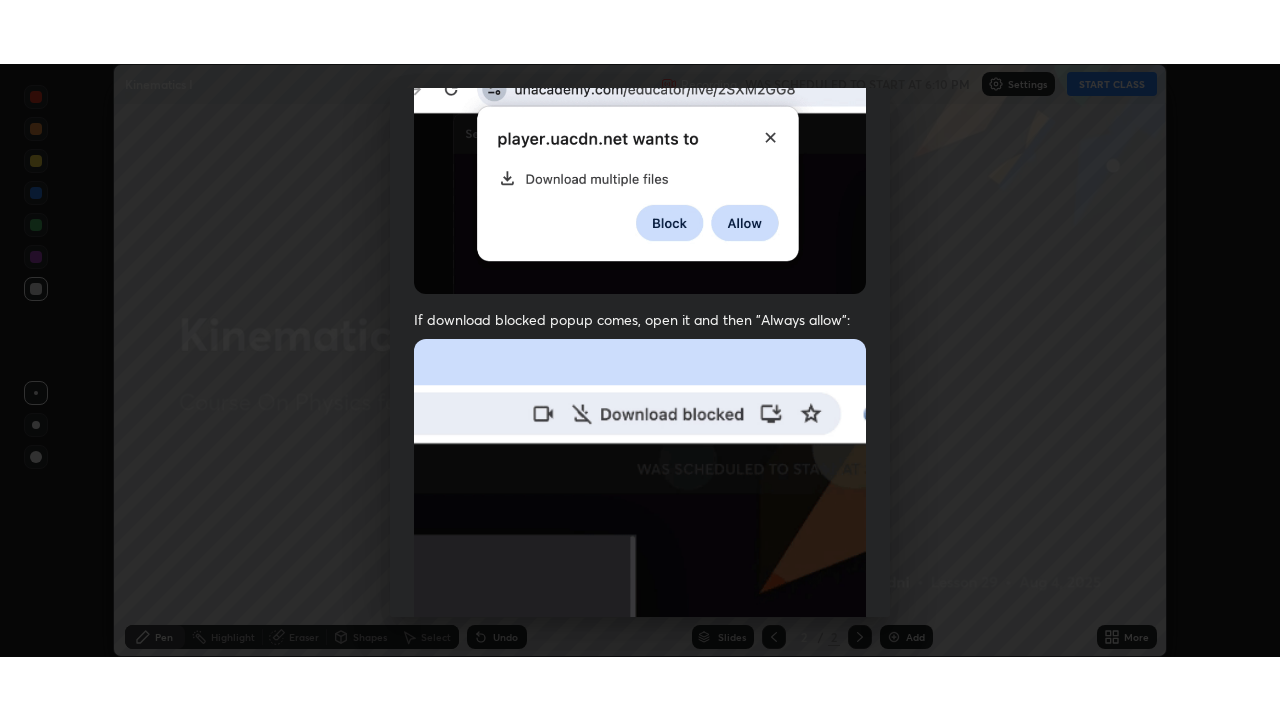 scroll, scrollTop: 471, scrollLeft: 0, axis: vertical 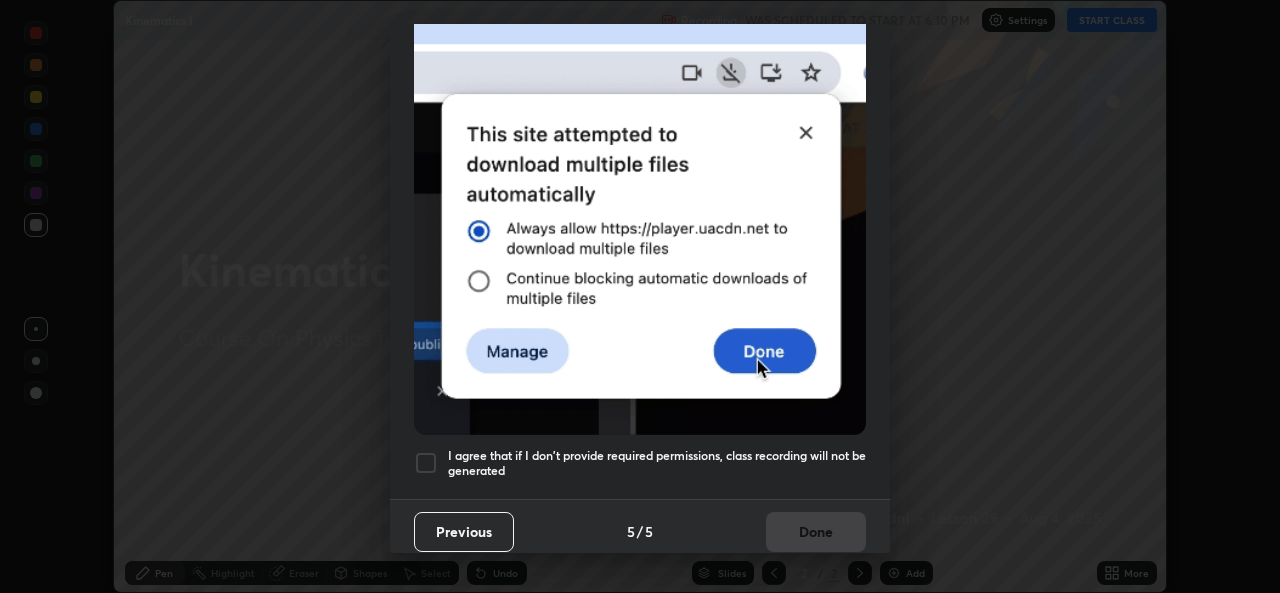 click on "I agree that if I don't provide required permissions, class recording will not be generated" at bounding box center [640, 463] 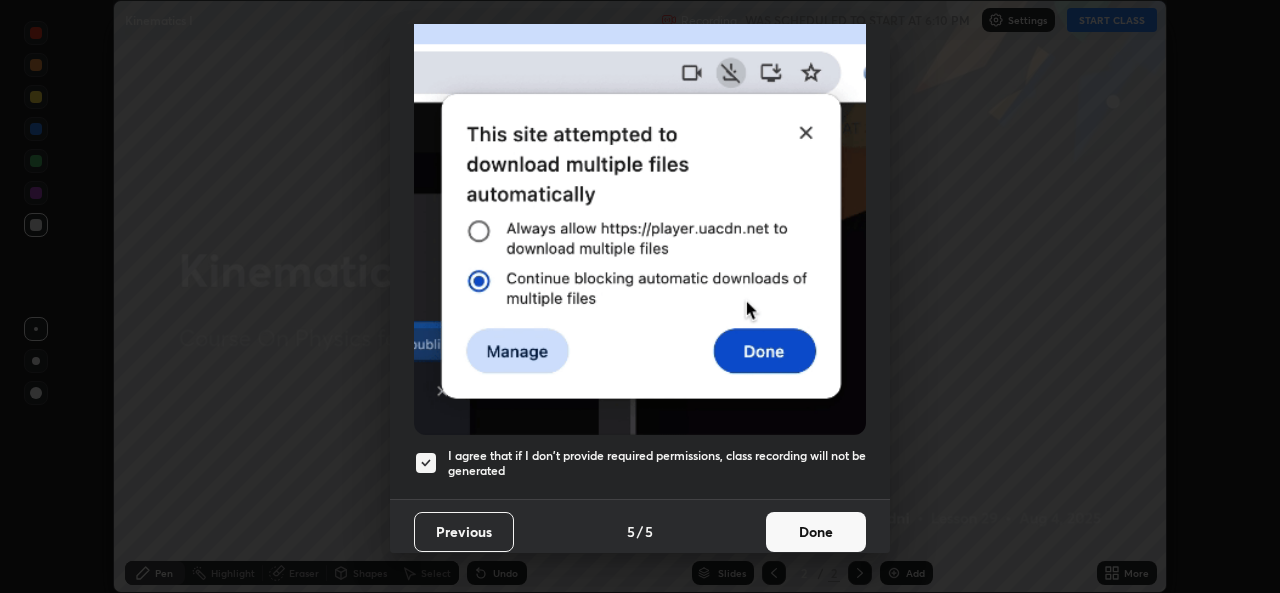 click on "Done" at bounding box center (816, 532) 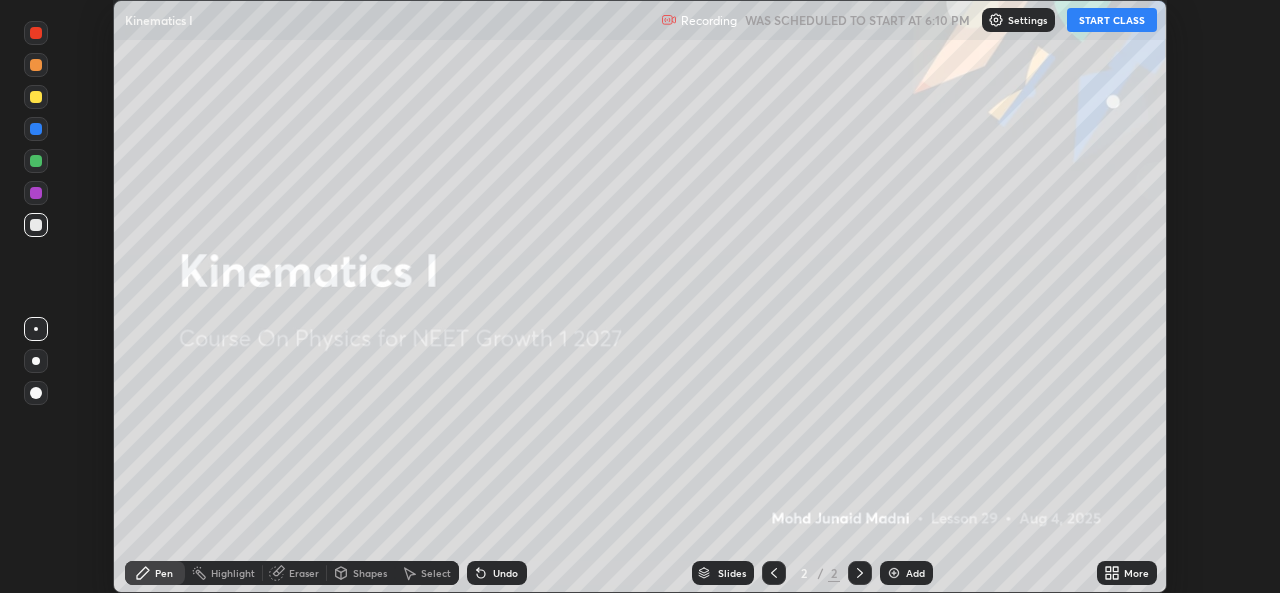 click 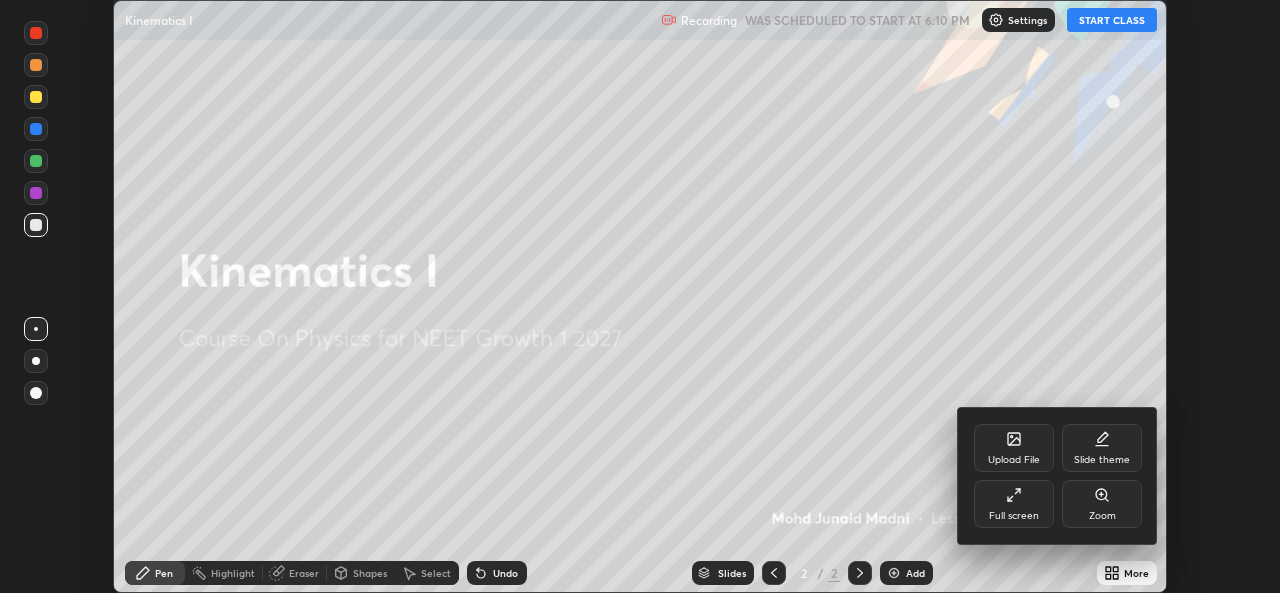 click at bounding box center (640, 296) 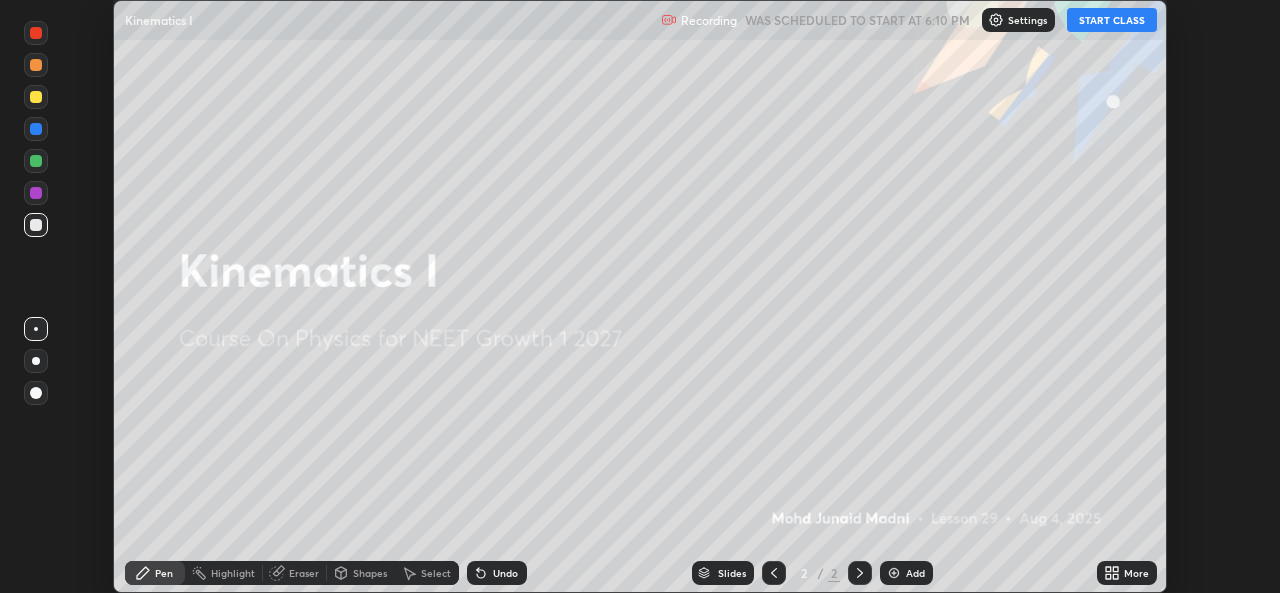 click on "START CLASS" at bounding box center (1112, 20) 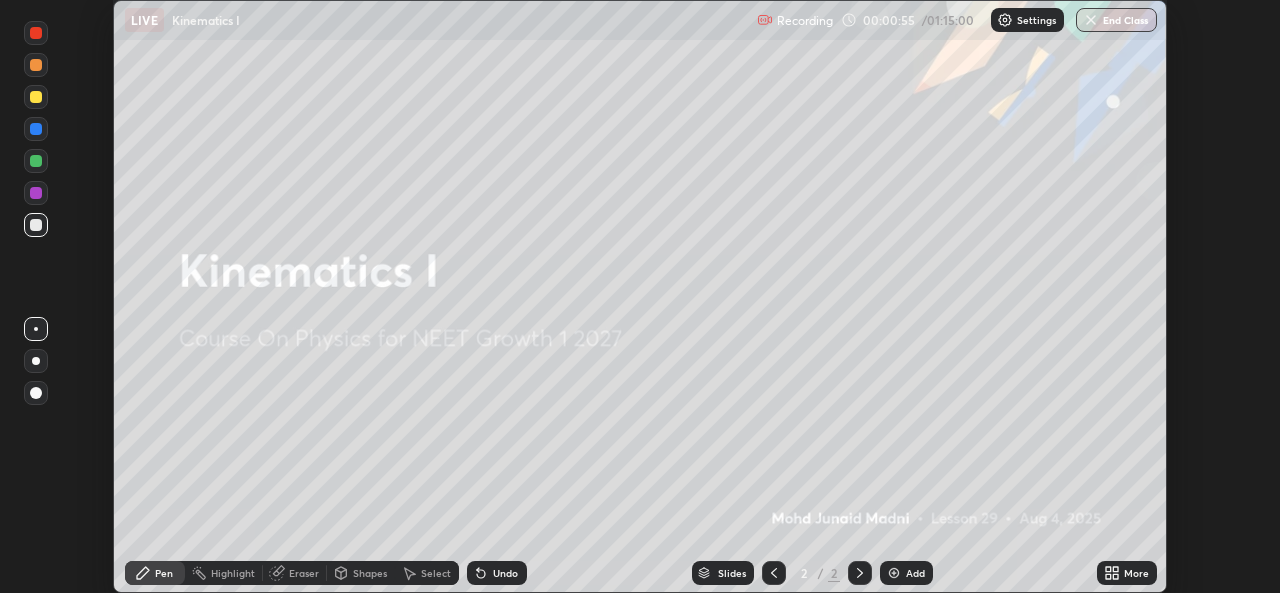 click 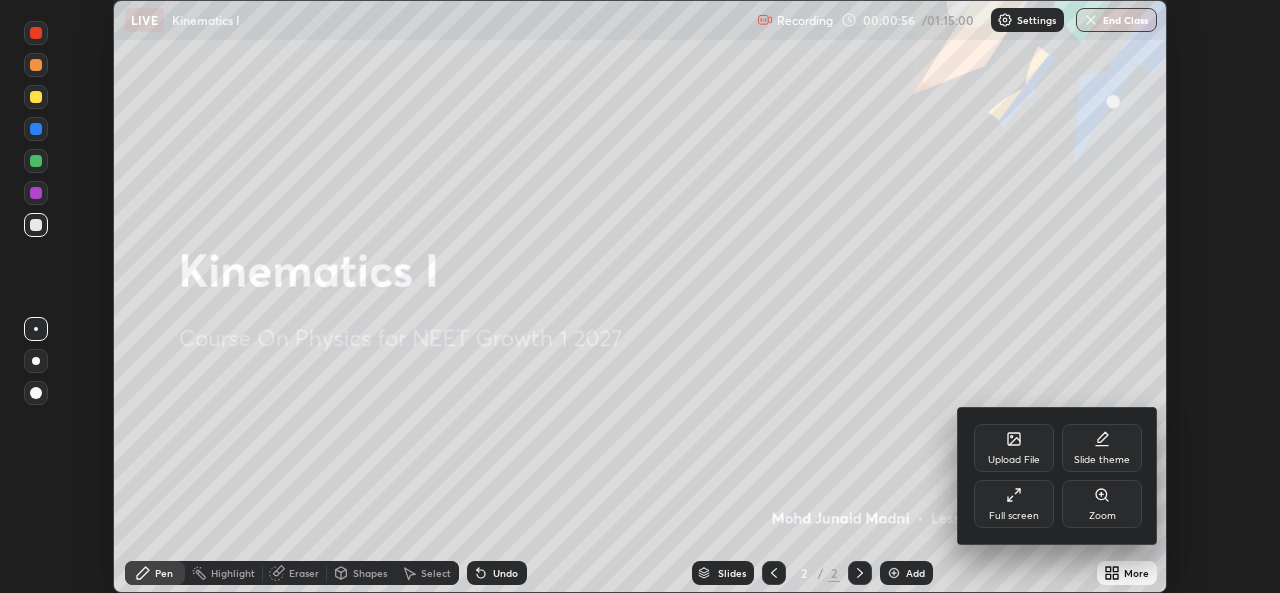 click on "Upload File" at bounding box center [1014, 448] 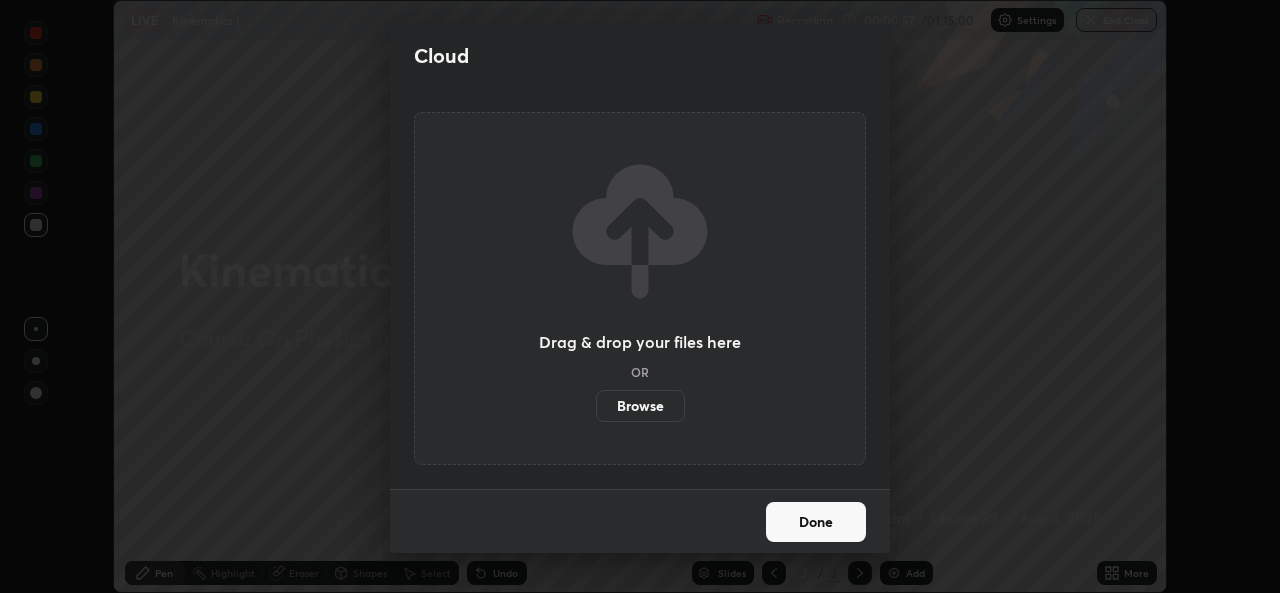 click on "Browse" at bounding box center [640, 406] 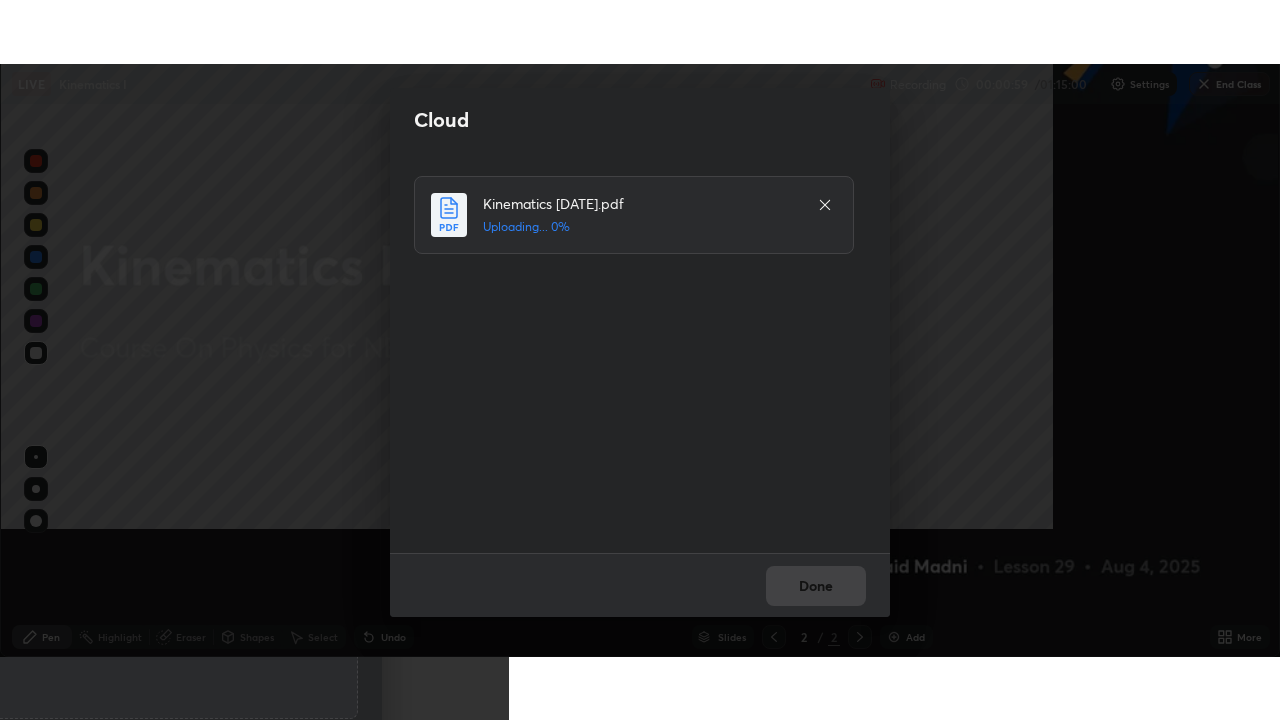 scroll, scrollTop: 99280, scrollLeft: 98720, axis: both 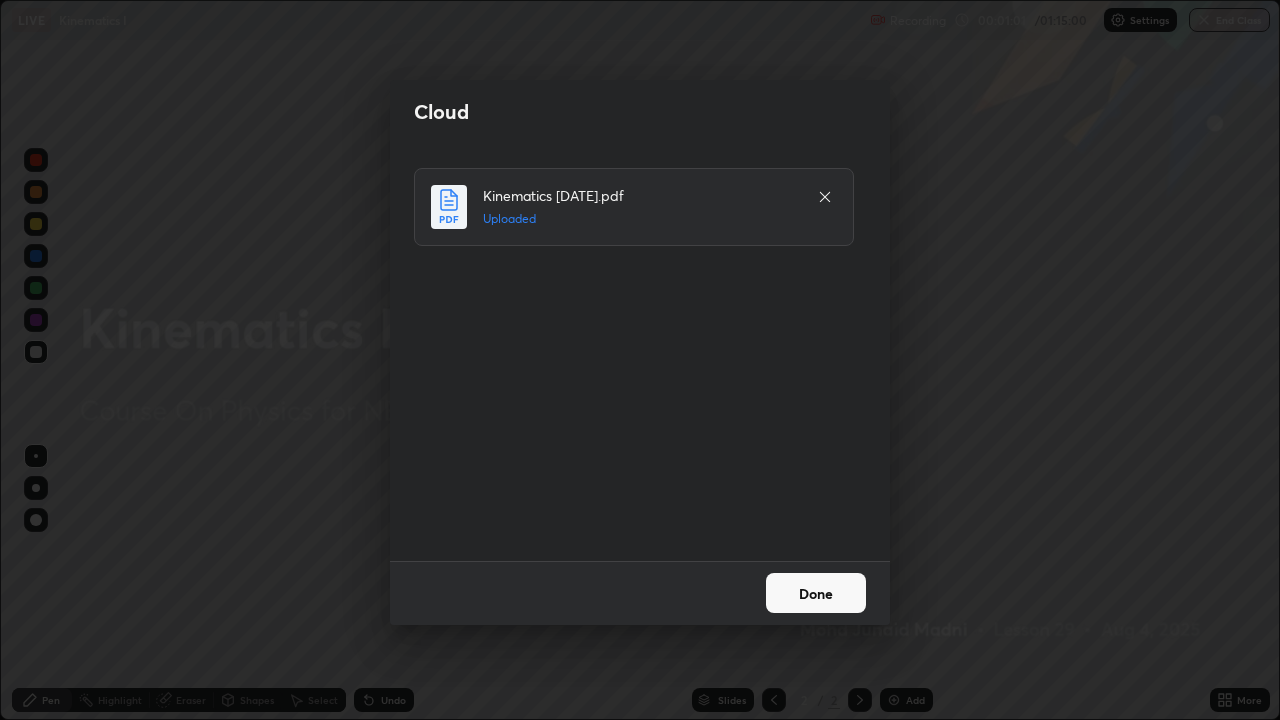 click on "Done" at bounding box center (816, 593) 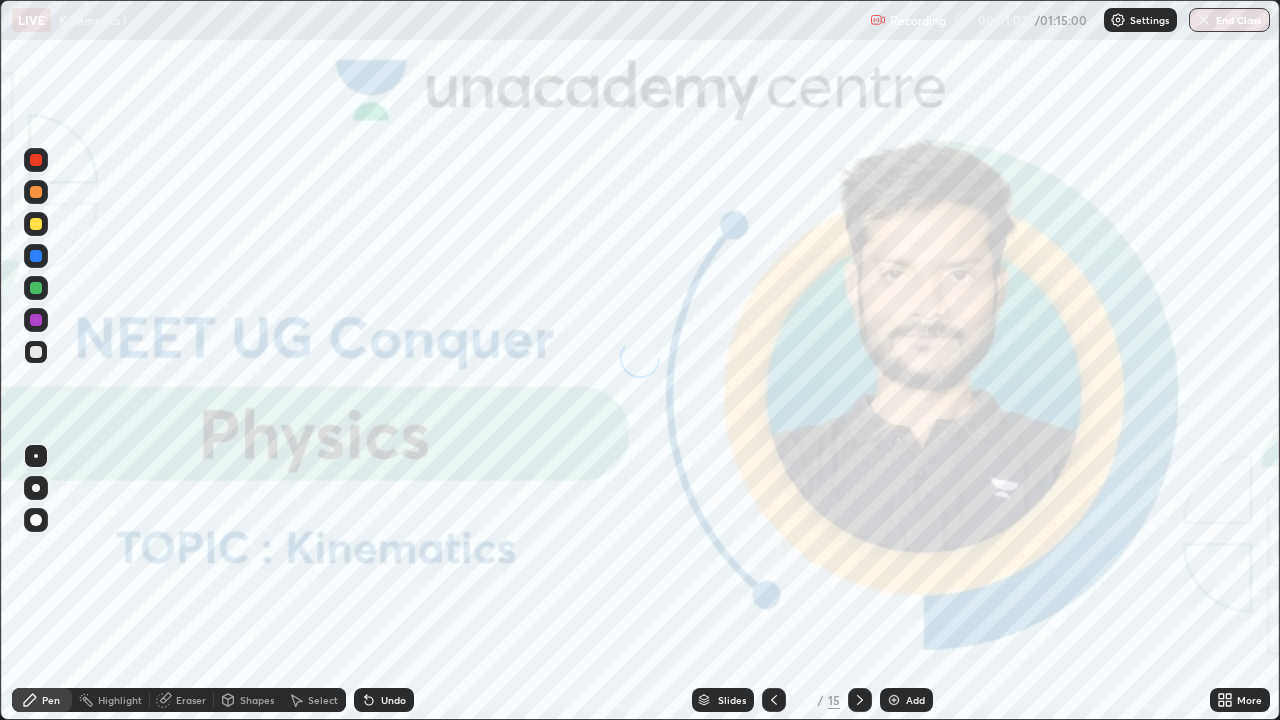 click 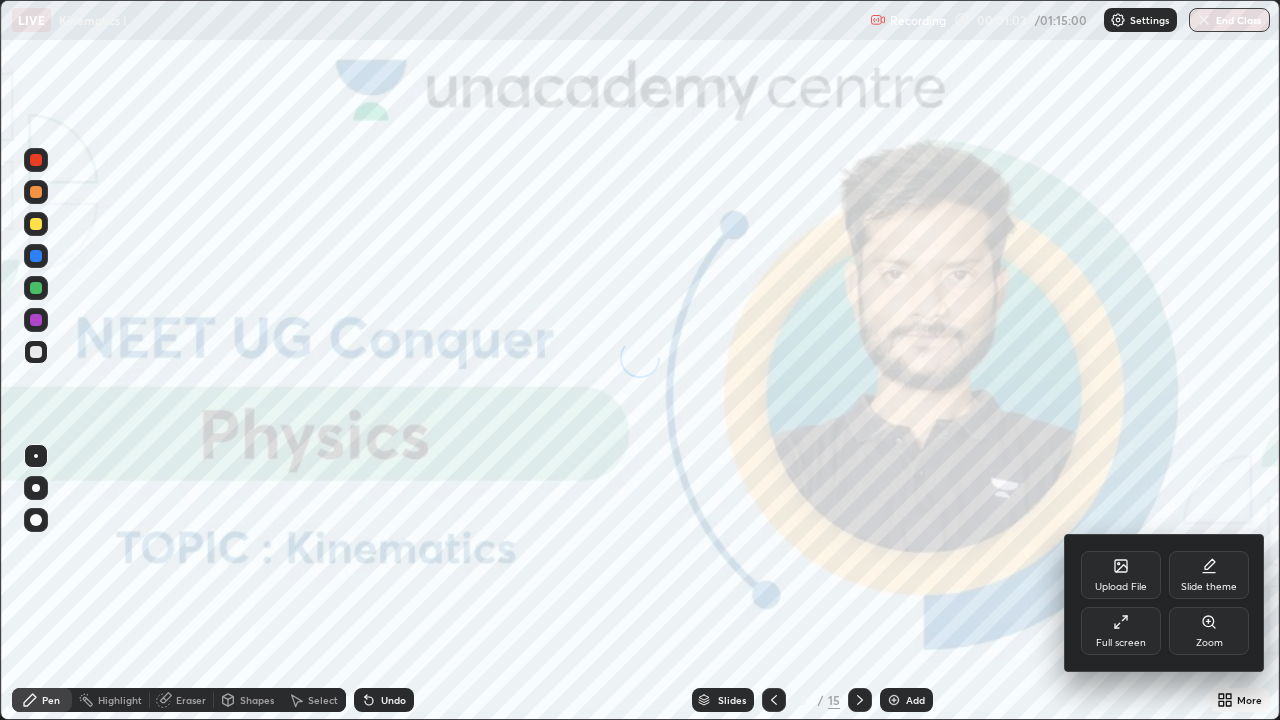 click on "Upload File" at bounding box center [1121, 575] 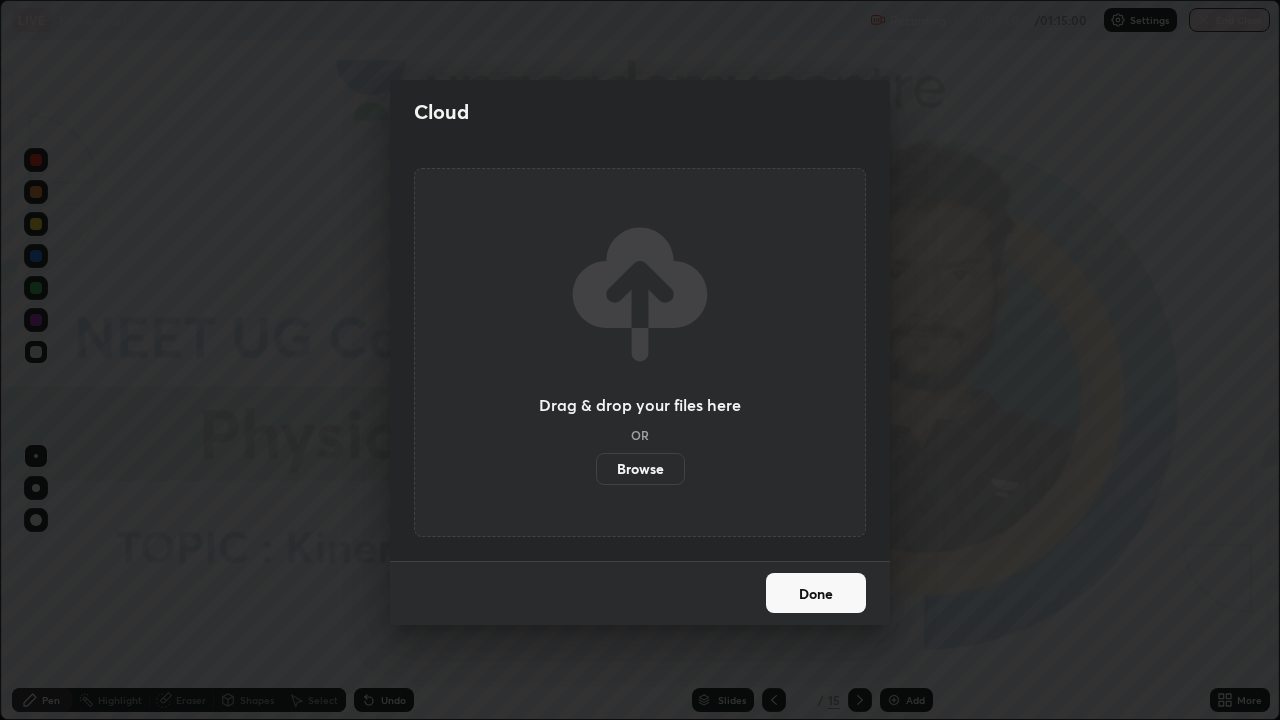 click on "Browse" at bounding box center (640, 469) 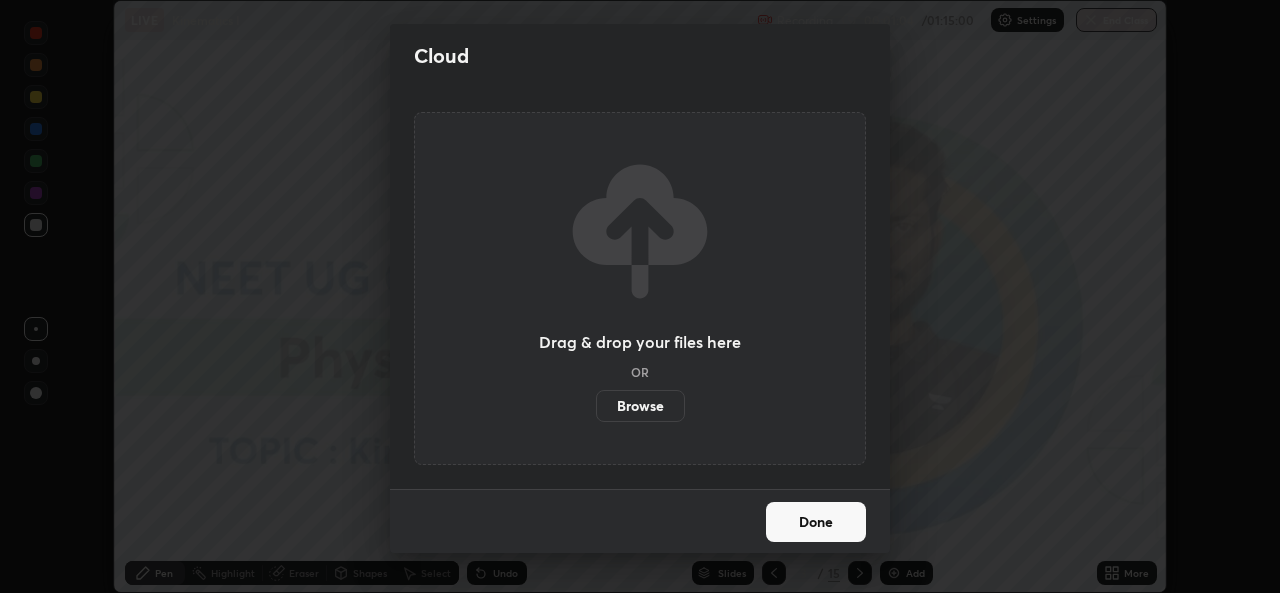 scroll, scrollTop: 593, scrollLeft: 1280, axis: both 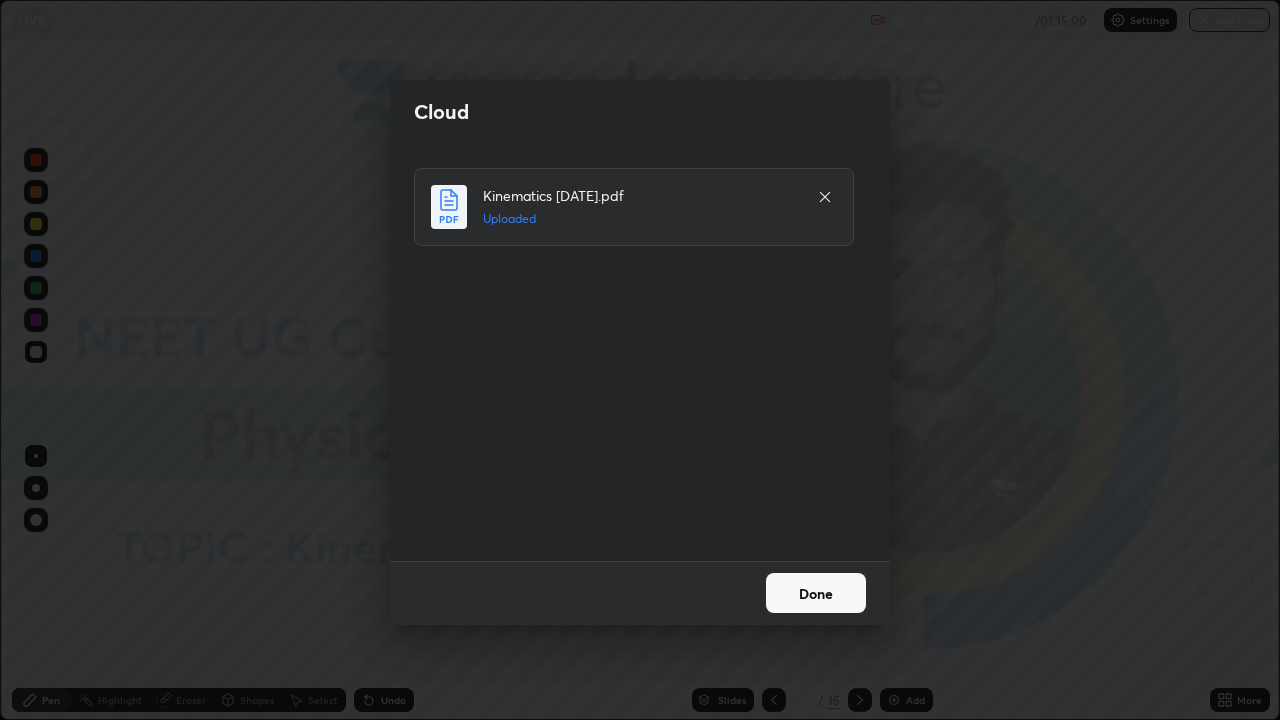 click on "Done" at bounding box center (816, 593) 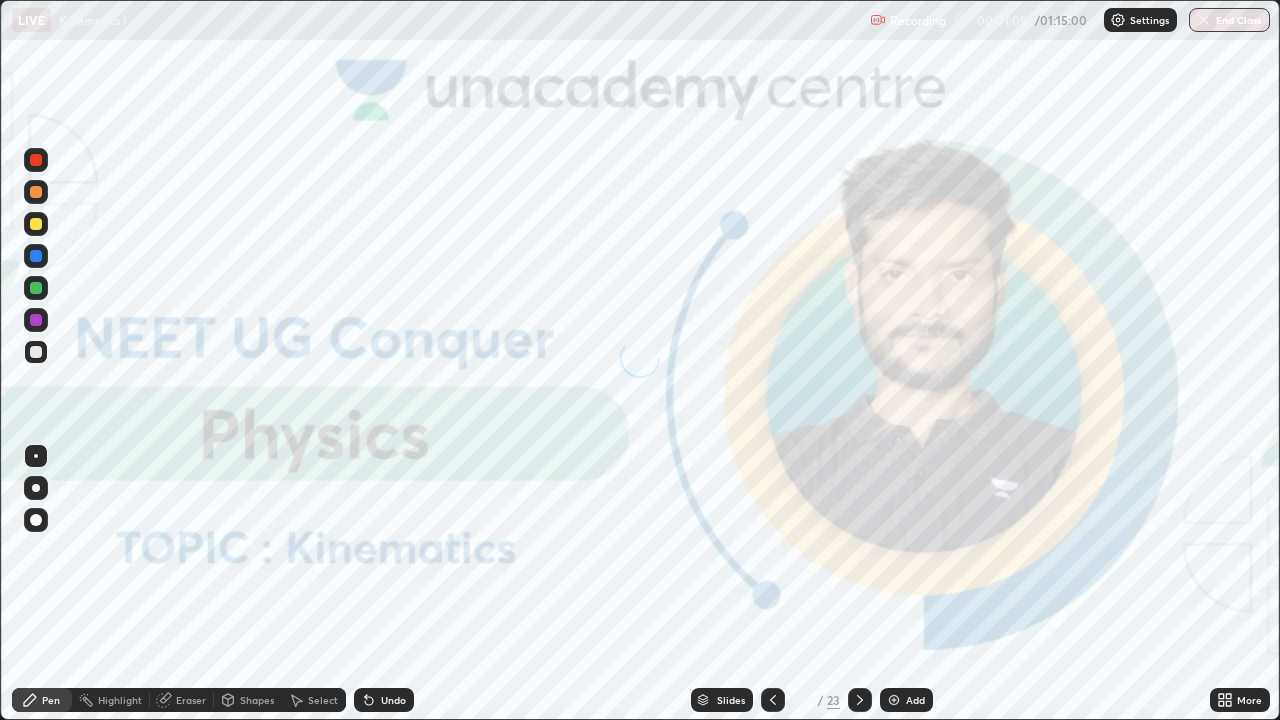 click 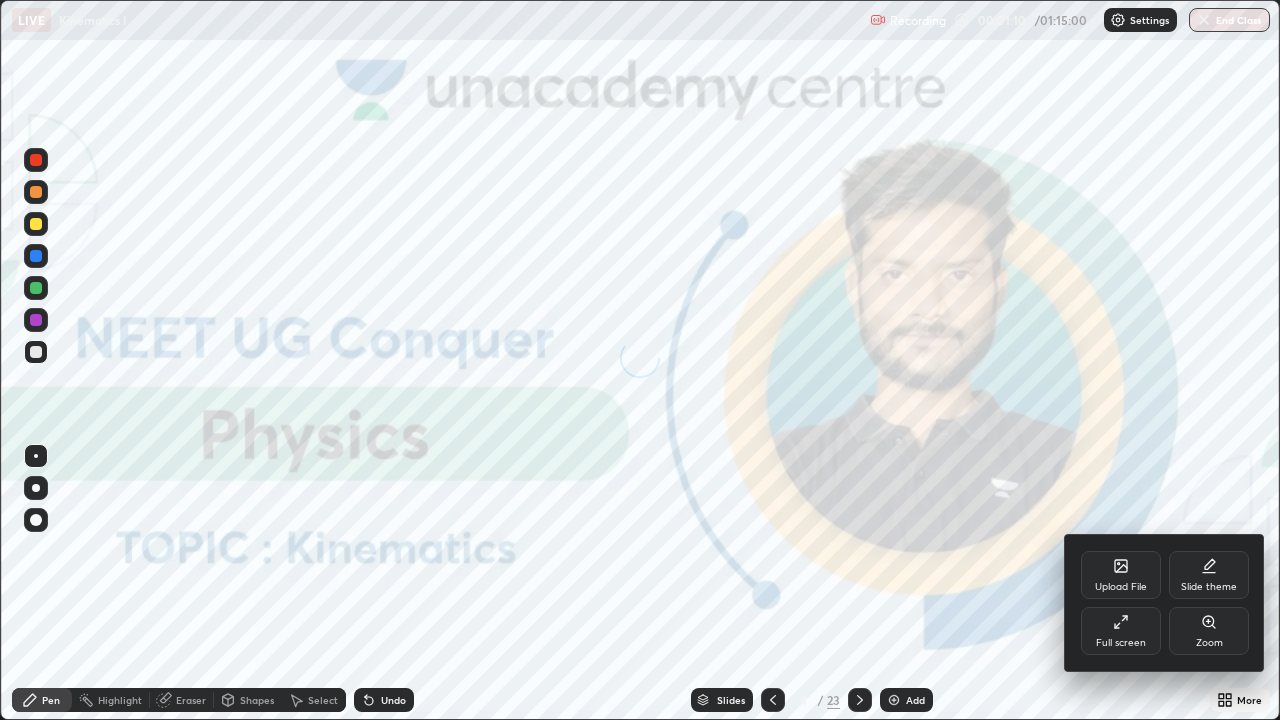 click on "Full screen" at bounding box center (1121, 631) 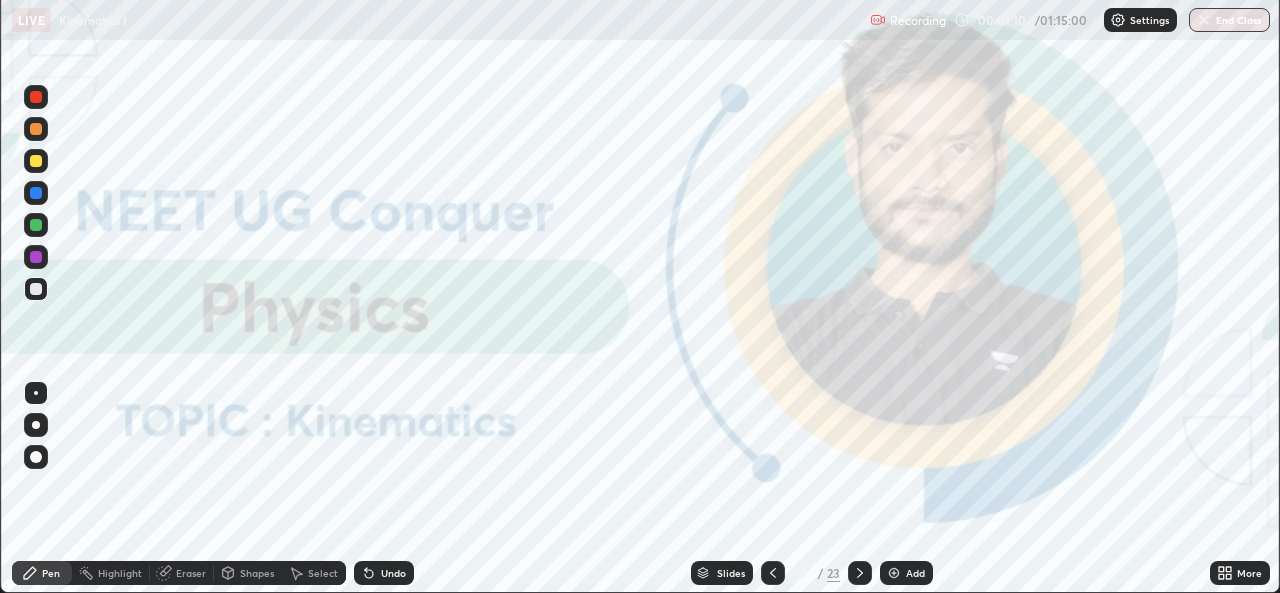 scroll, scrollTop: 593, scrollLeft: 1280, axis: both 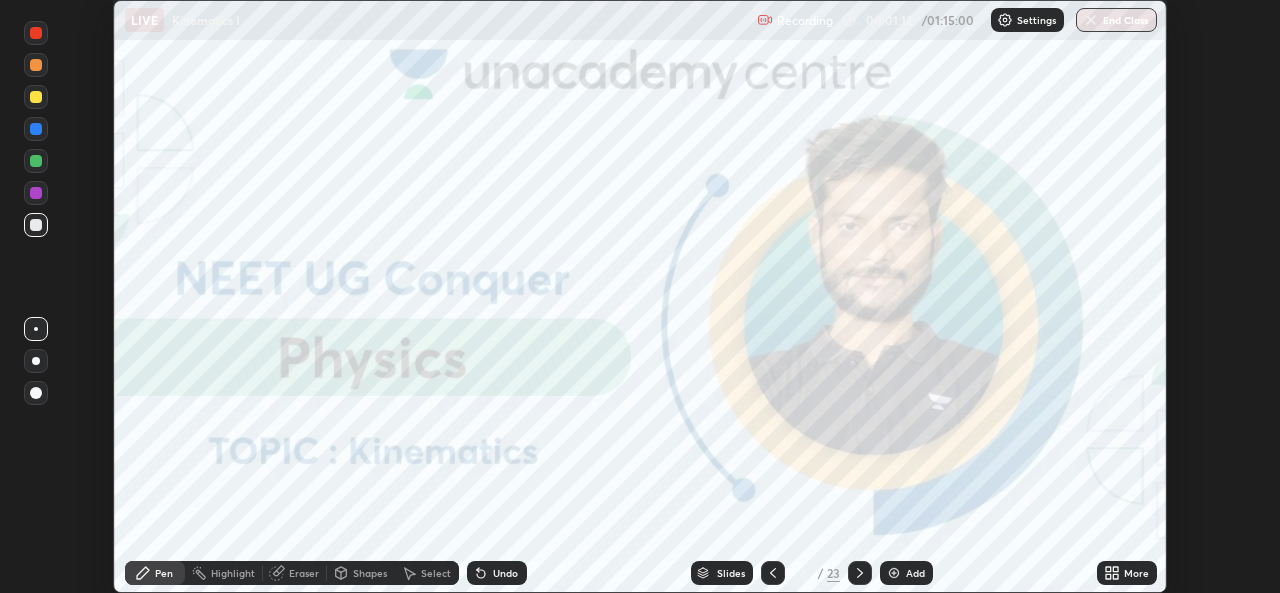 click 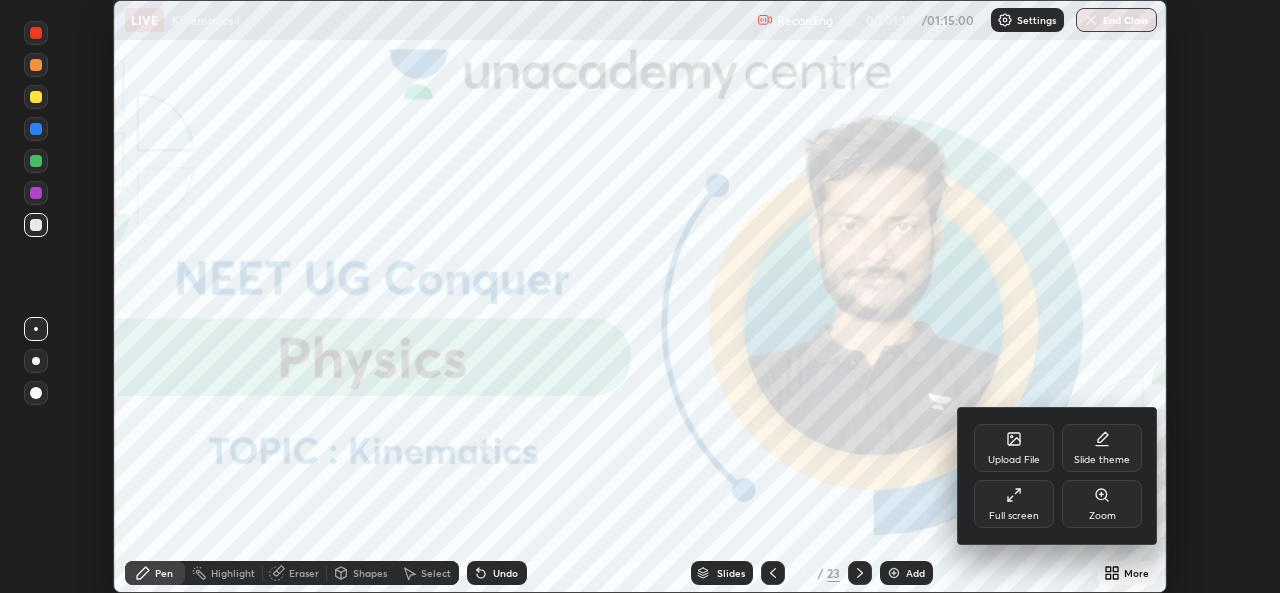 click on "Full screen" at bounding box center [1014, 504] 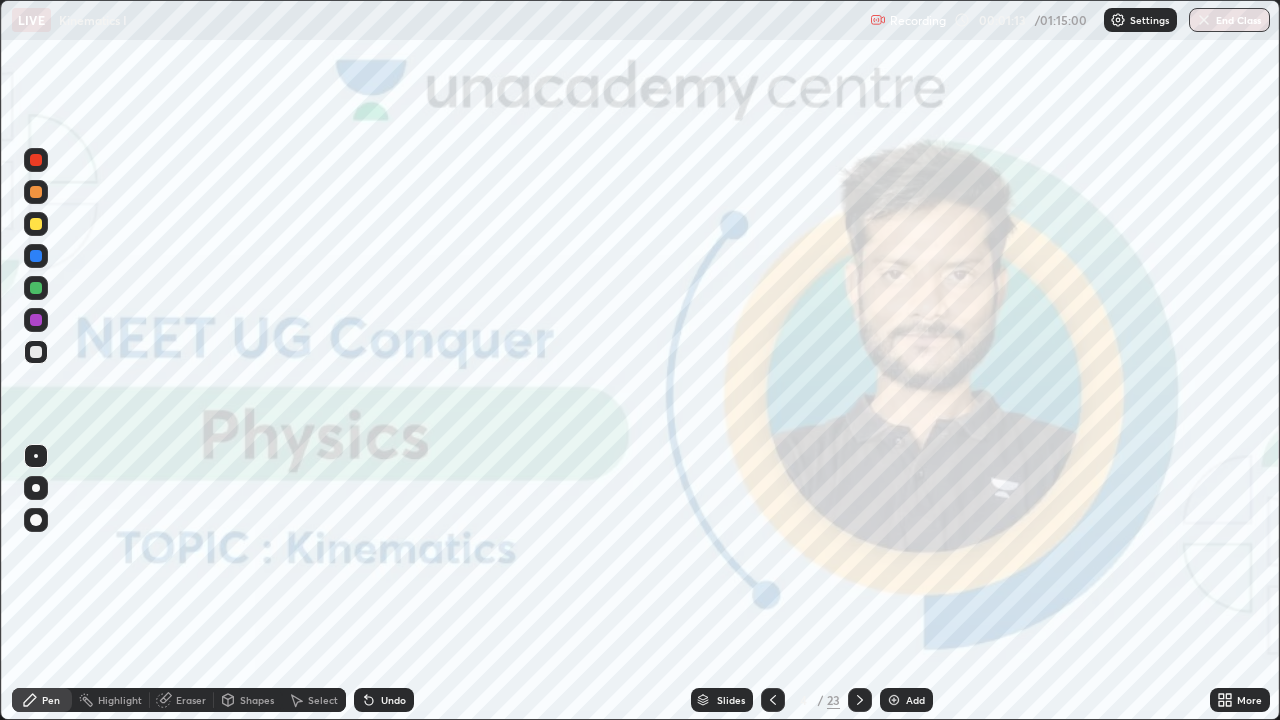 scroll, scrollTop: 99280, scrollLeft: 98720, axis: both 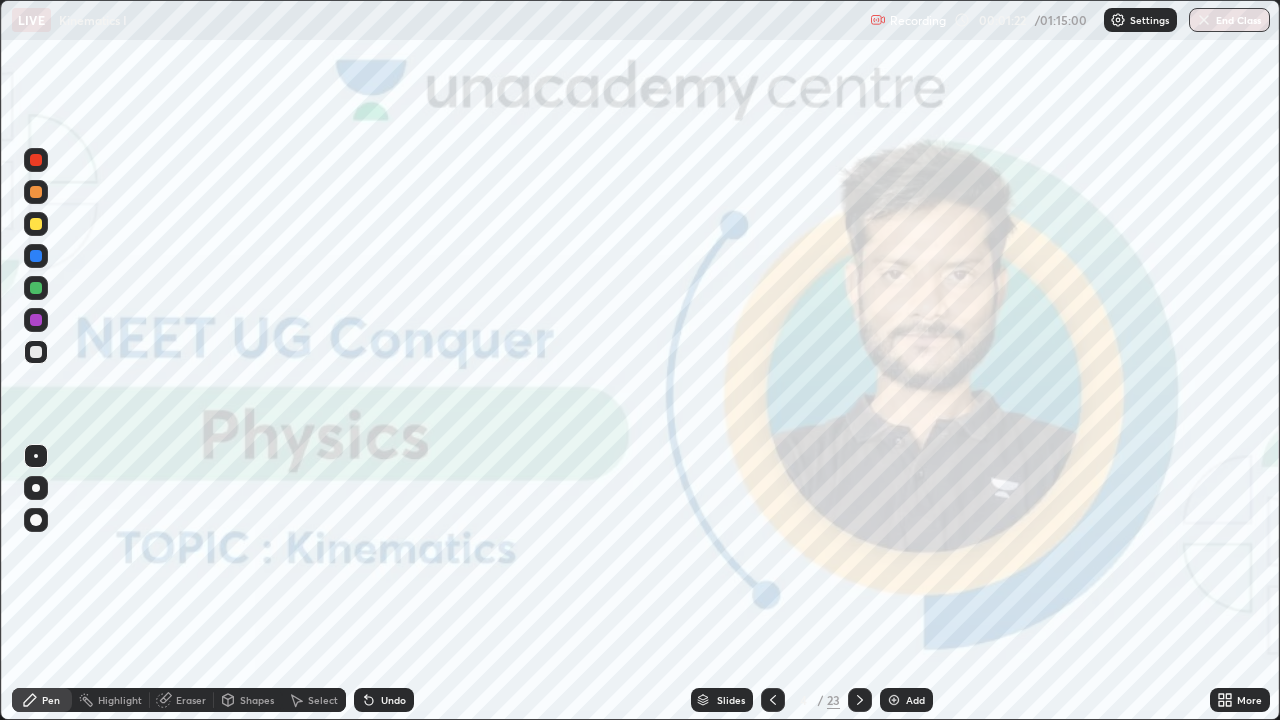 click at bounding box center [773, 700] 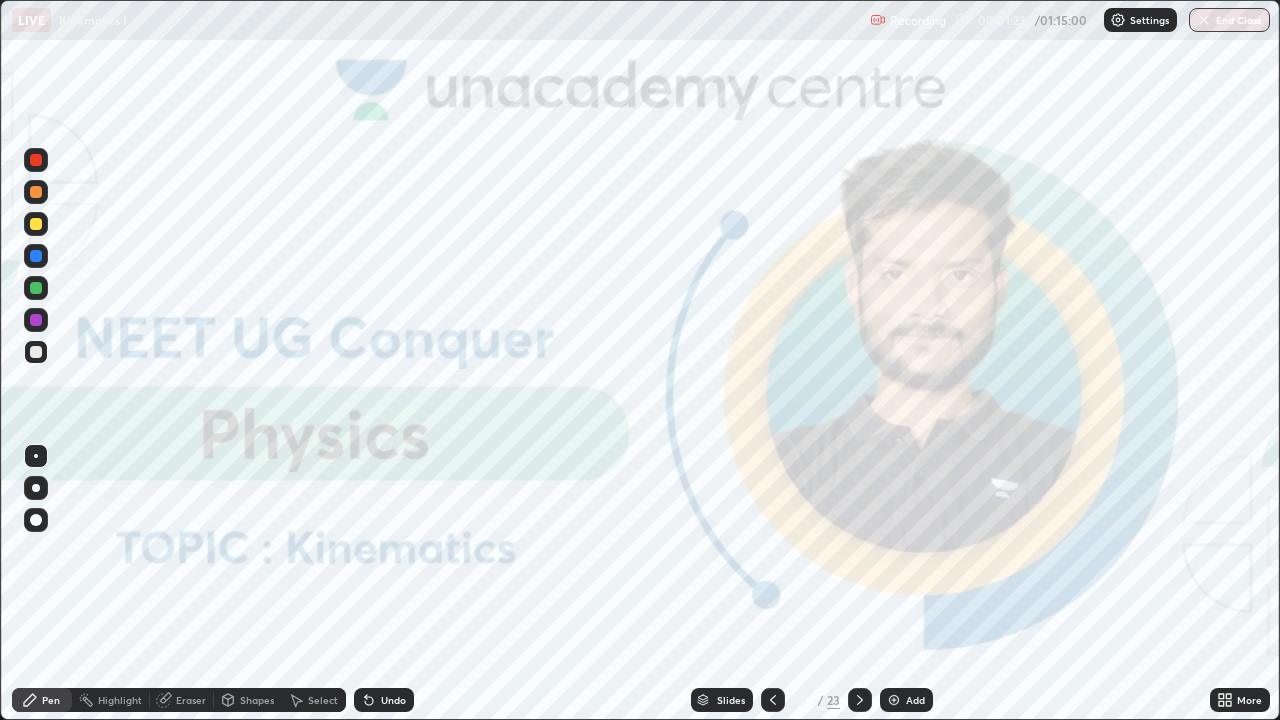 click at bounding box center (773, 700) 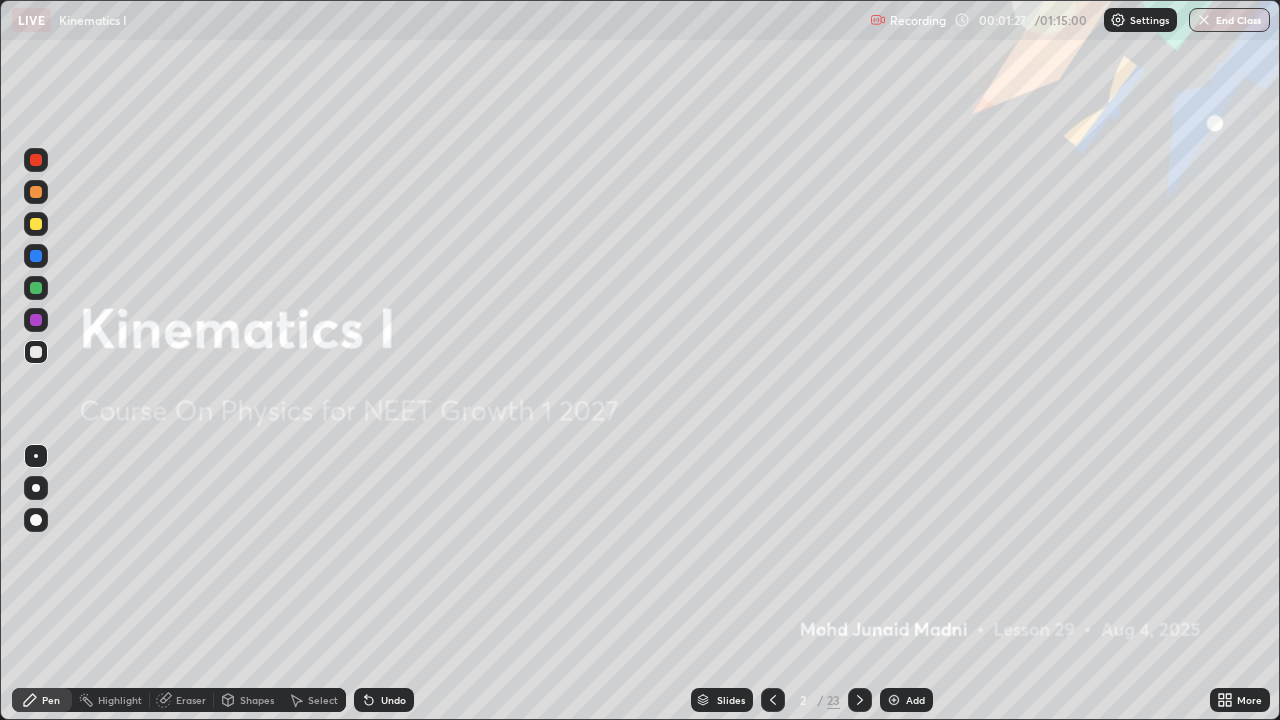 click at bounding box center (894, 700) 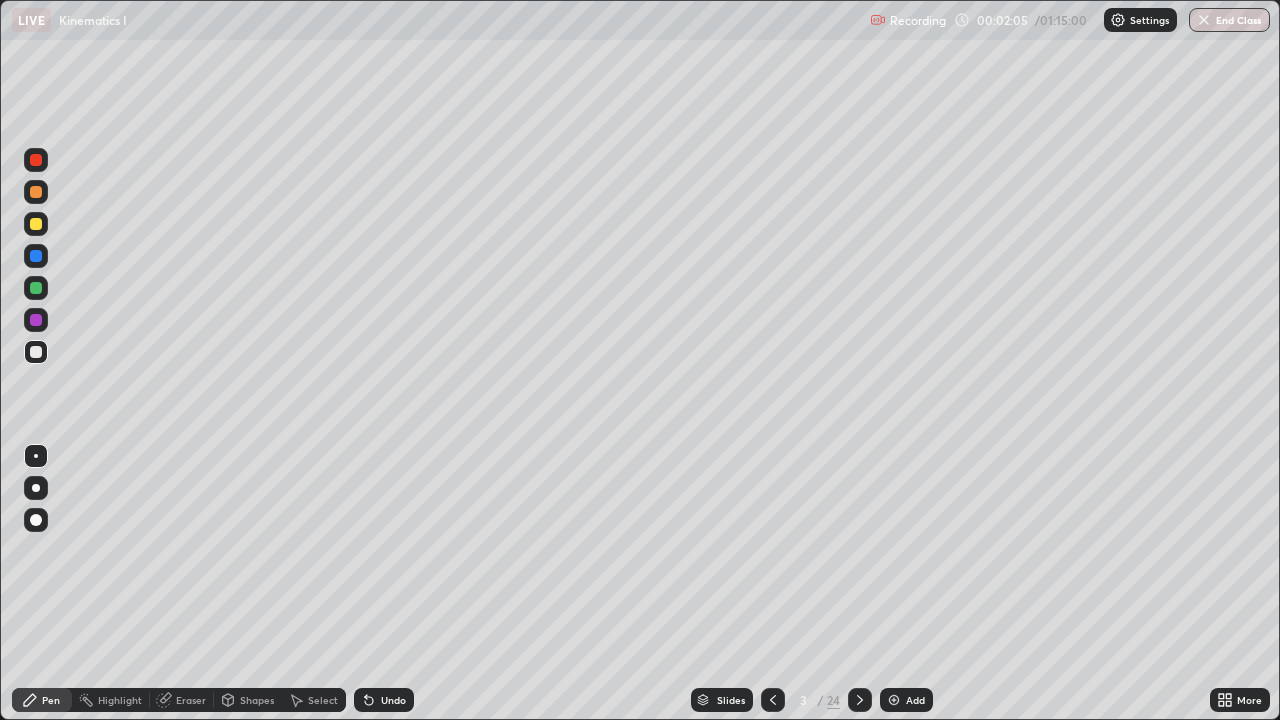 click at bounding box center (36, 192) 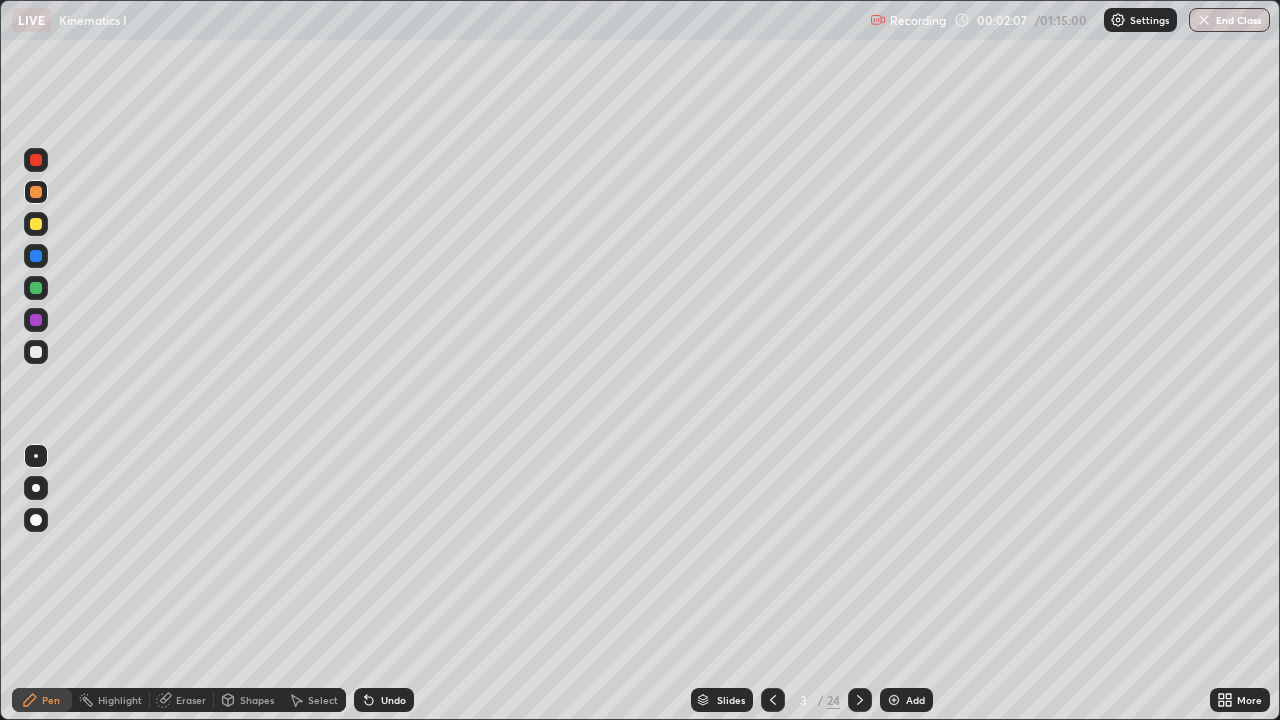 click at bounding box center [36, 488] 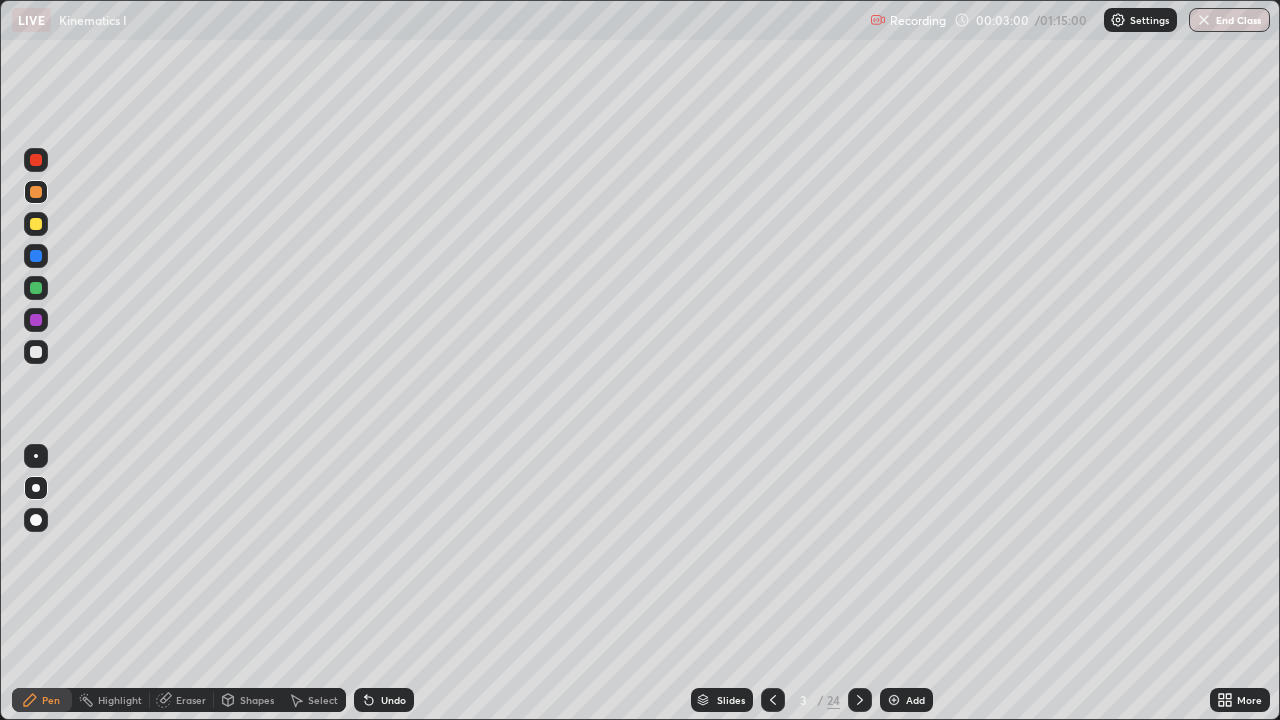 click at bounding box center (36, 224) 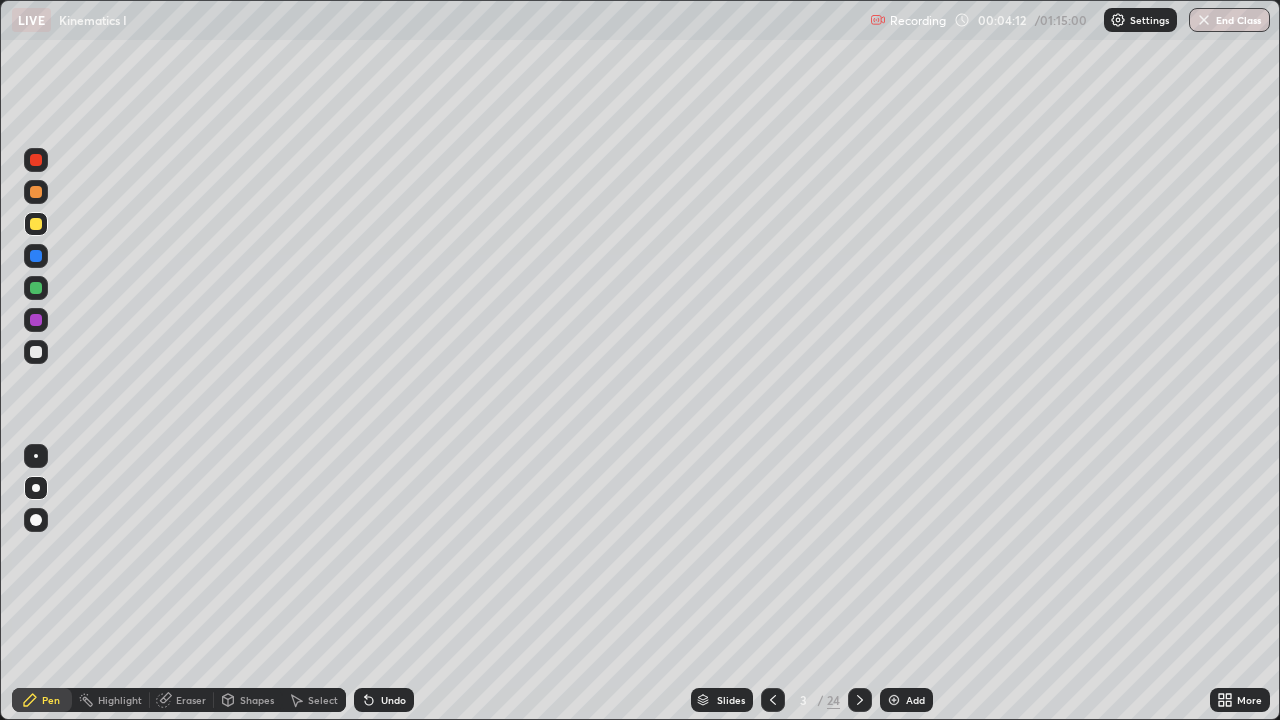 click at bounding box center [36, 288] 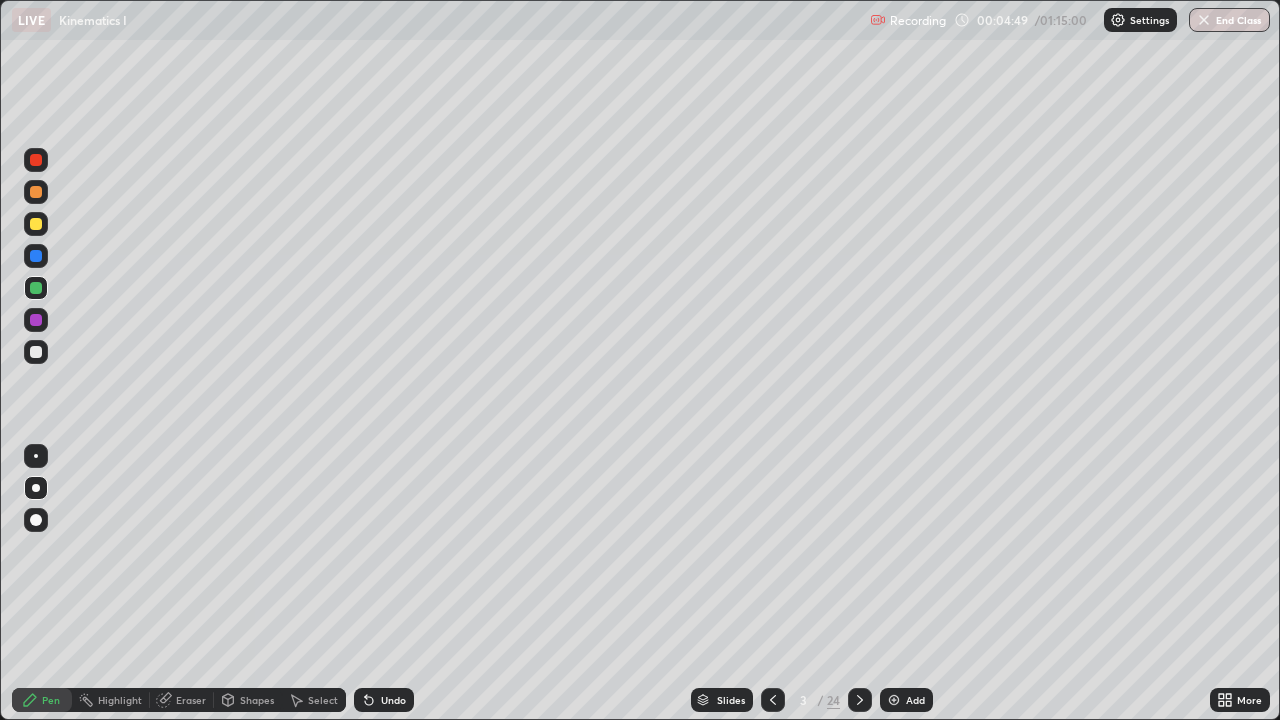 click at bounding box center [36, 320] 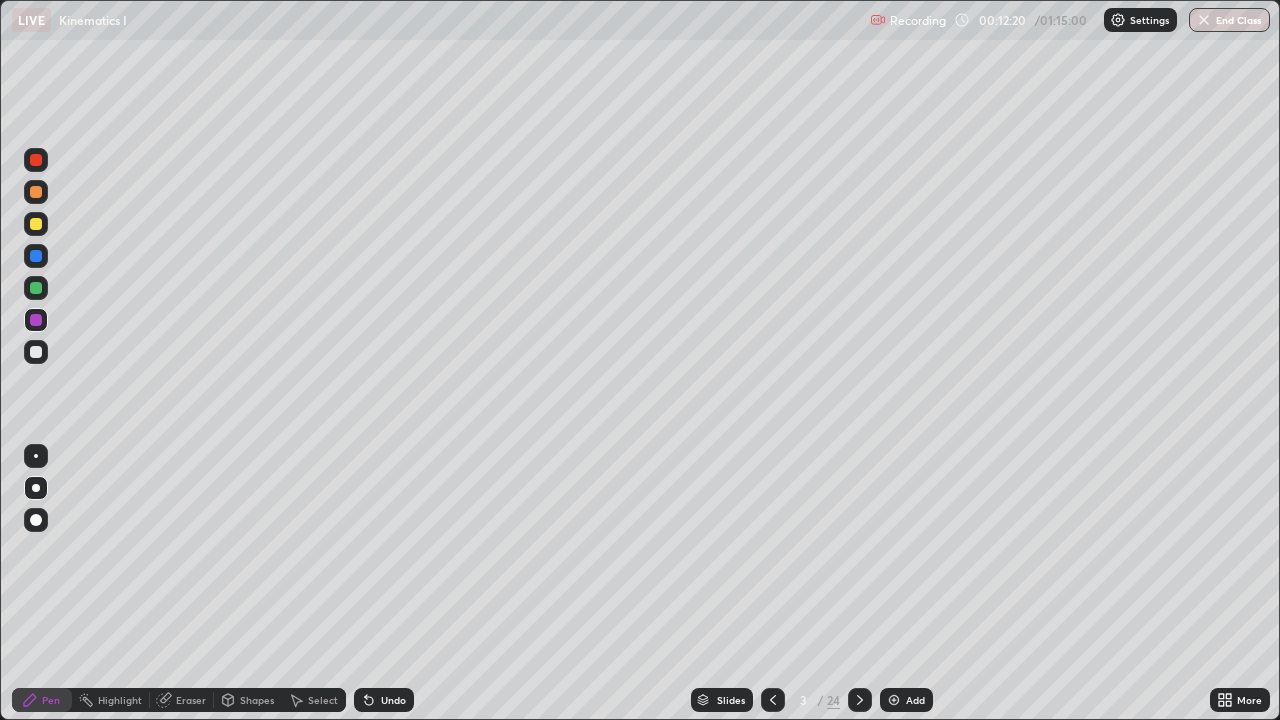 click on "Slides" at bounding box center [722, 700] 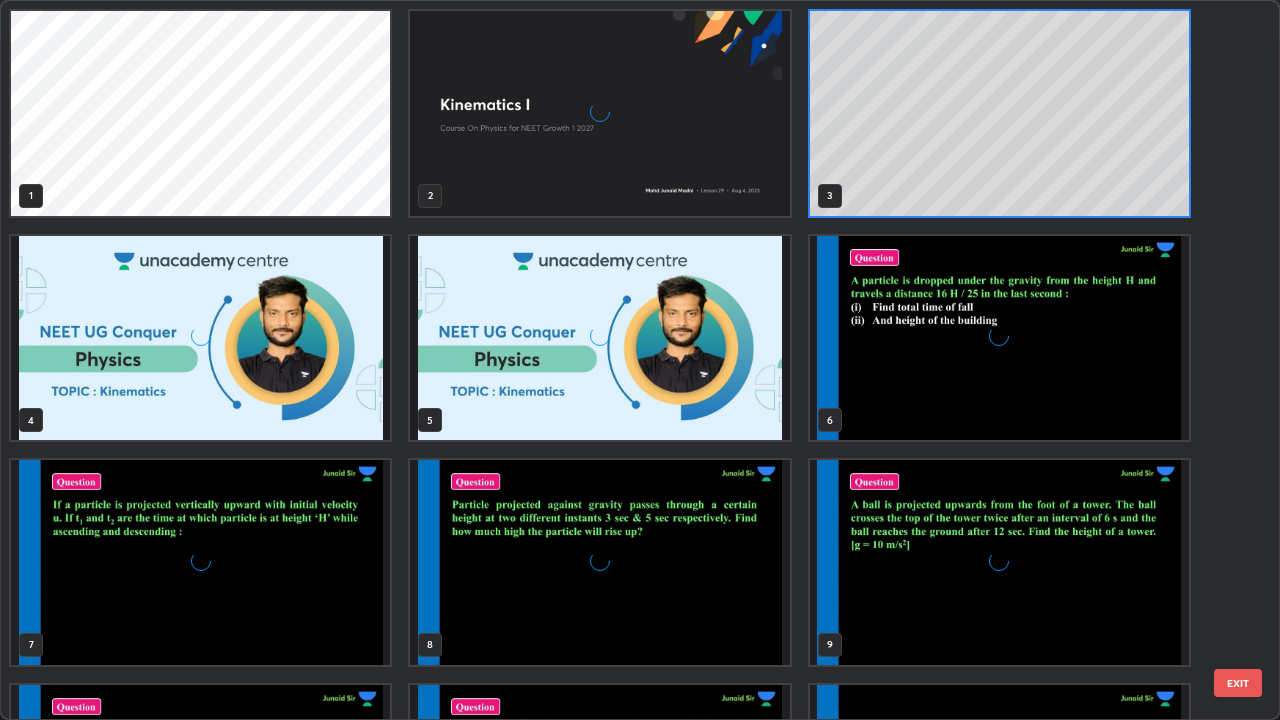 scroll, scrollTop: 7, scrollLeft: 11, axis: both 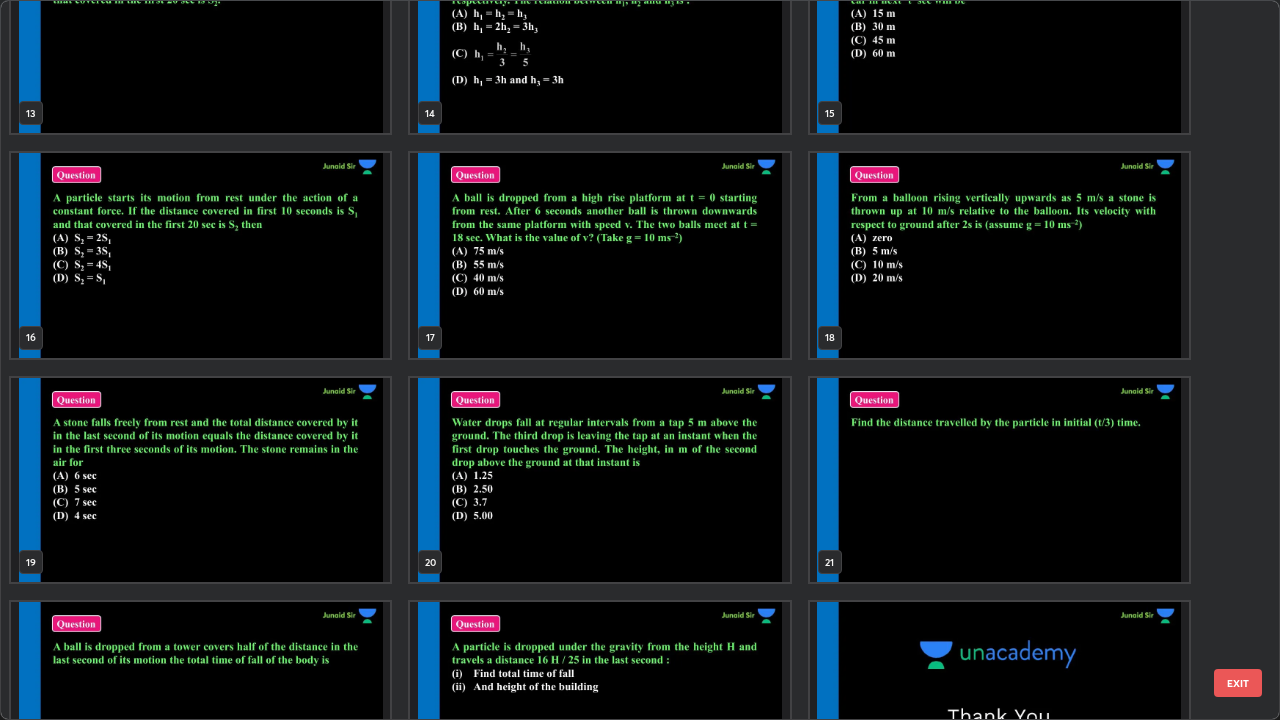 click at bounding box center (999, 480) 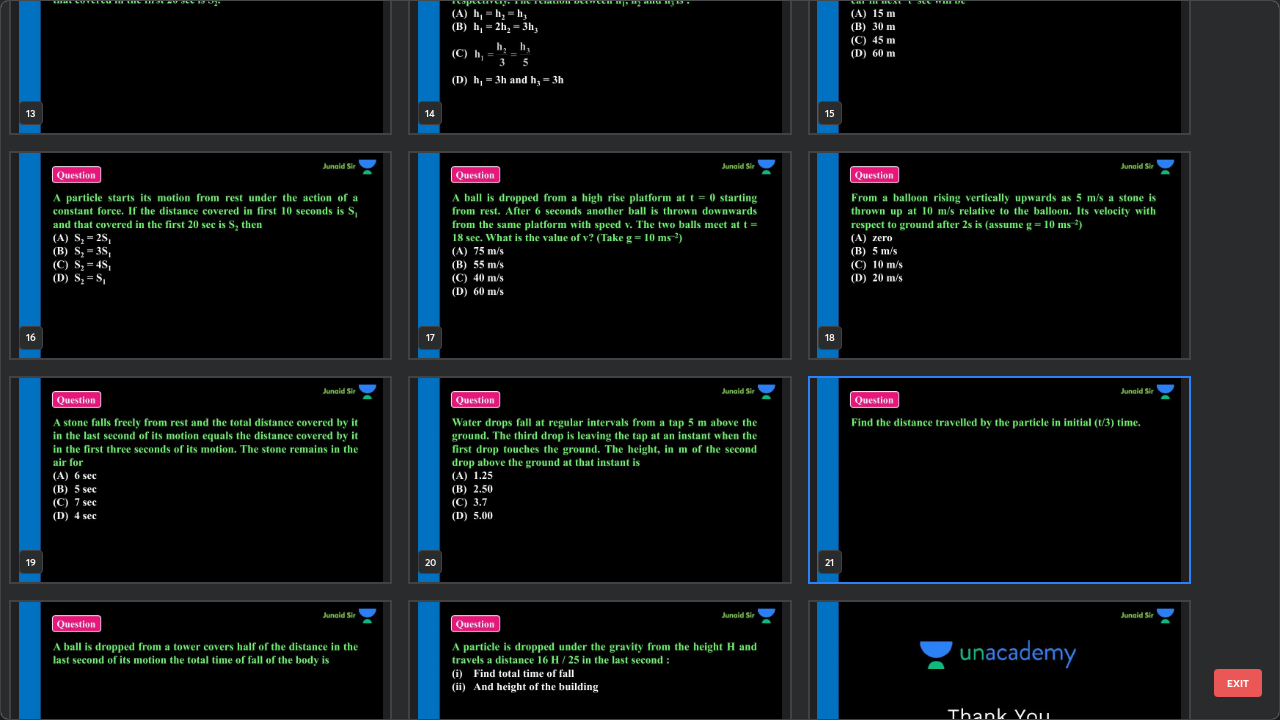 click at bounding box center [999, 480] 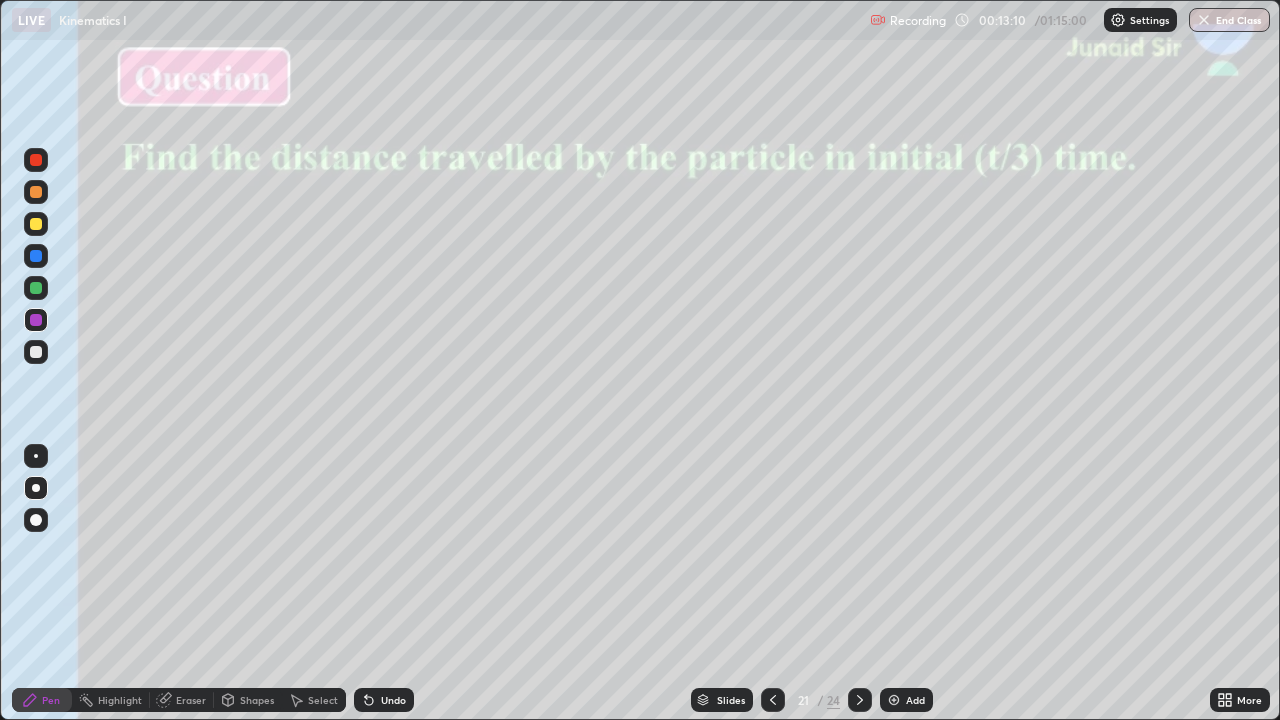 click at bounding box center (36, 224) 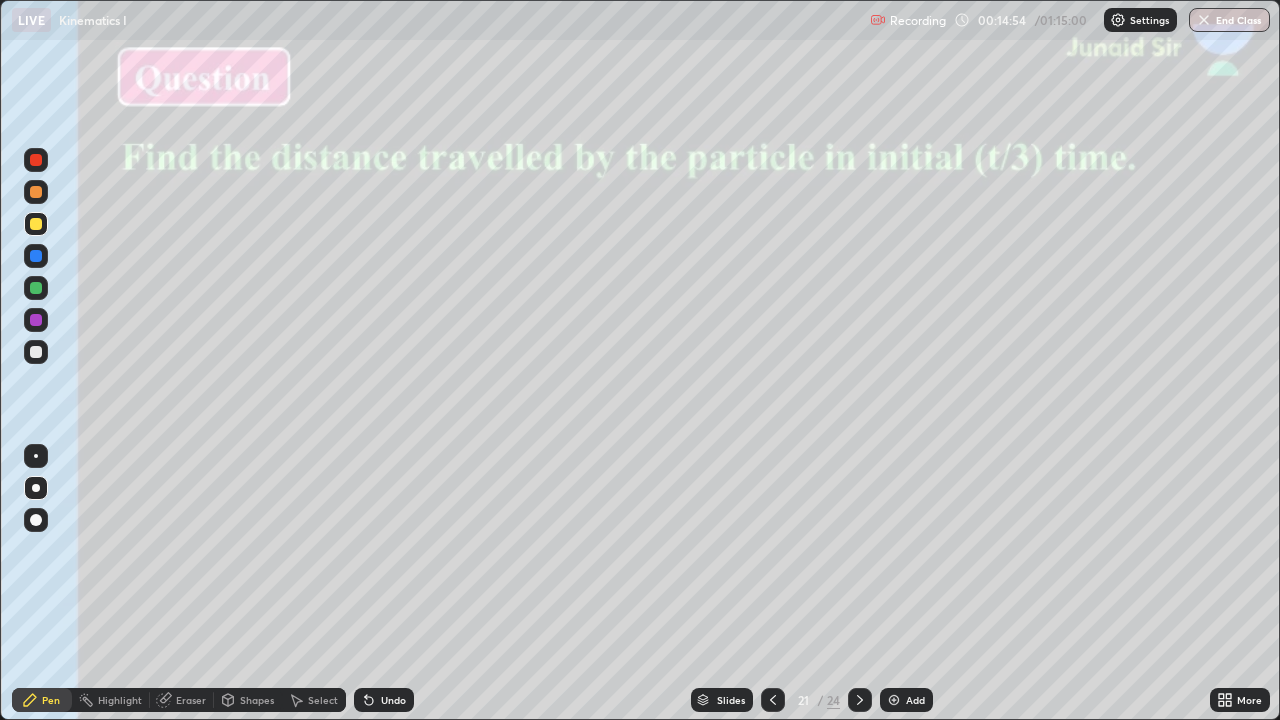 click at bounding box center [36, 160] 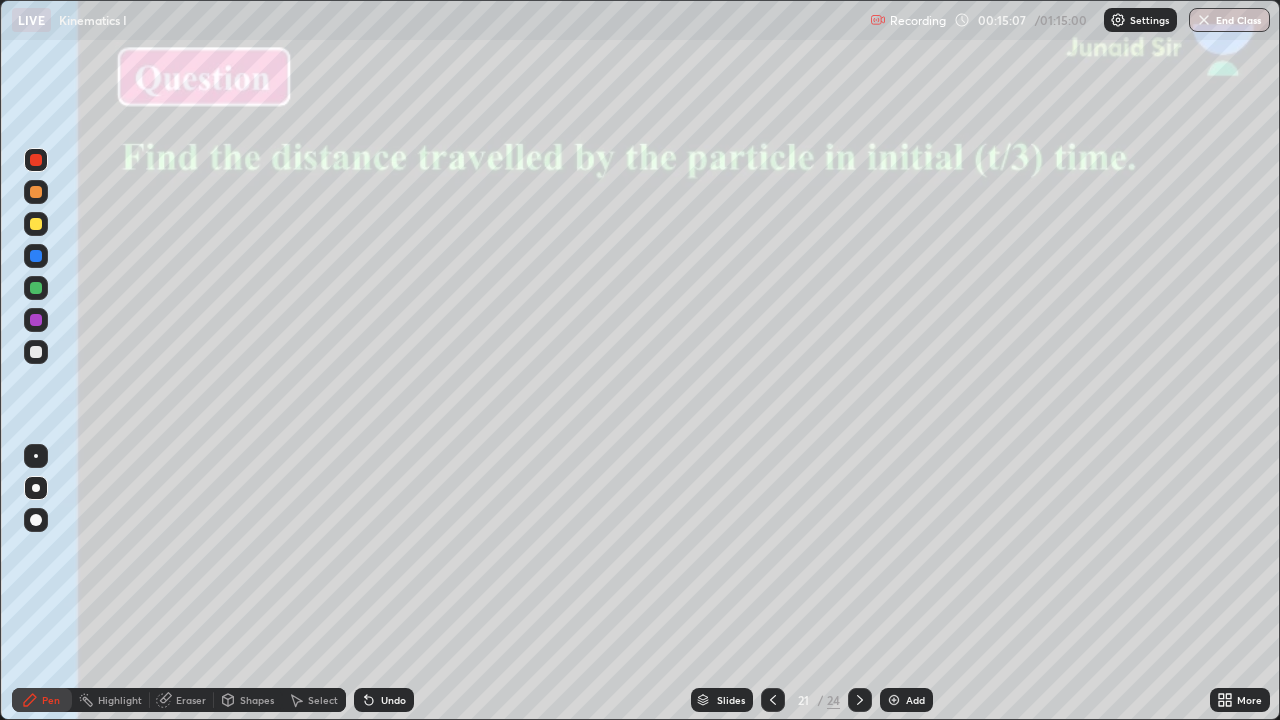 click at bounding box center (36, 192) 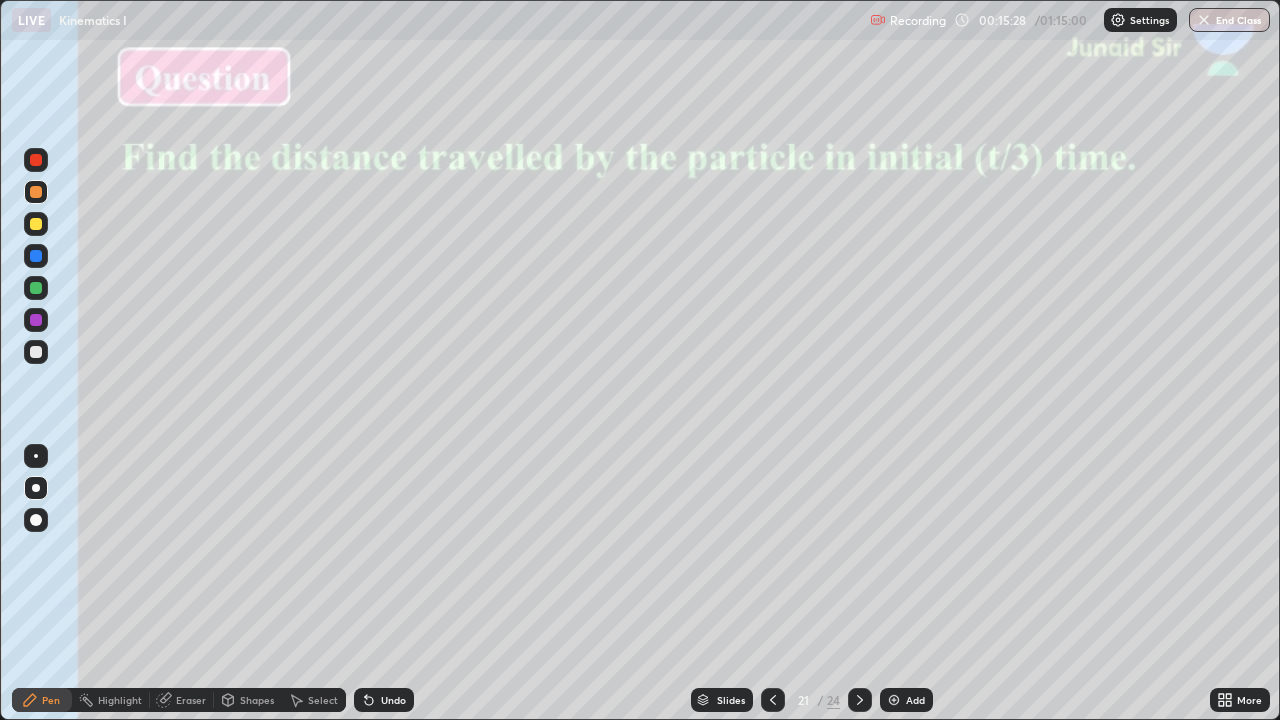 click on "Pen" at bounding box center (42, 700) 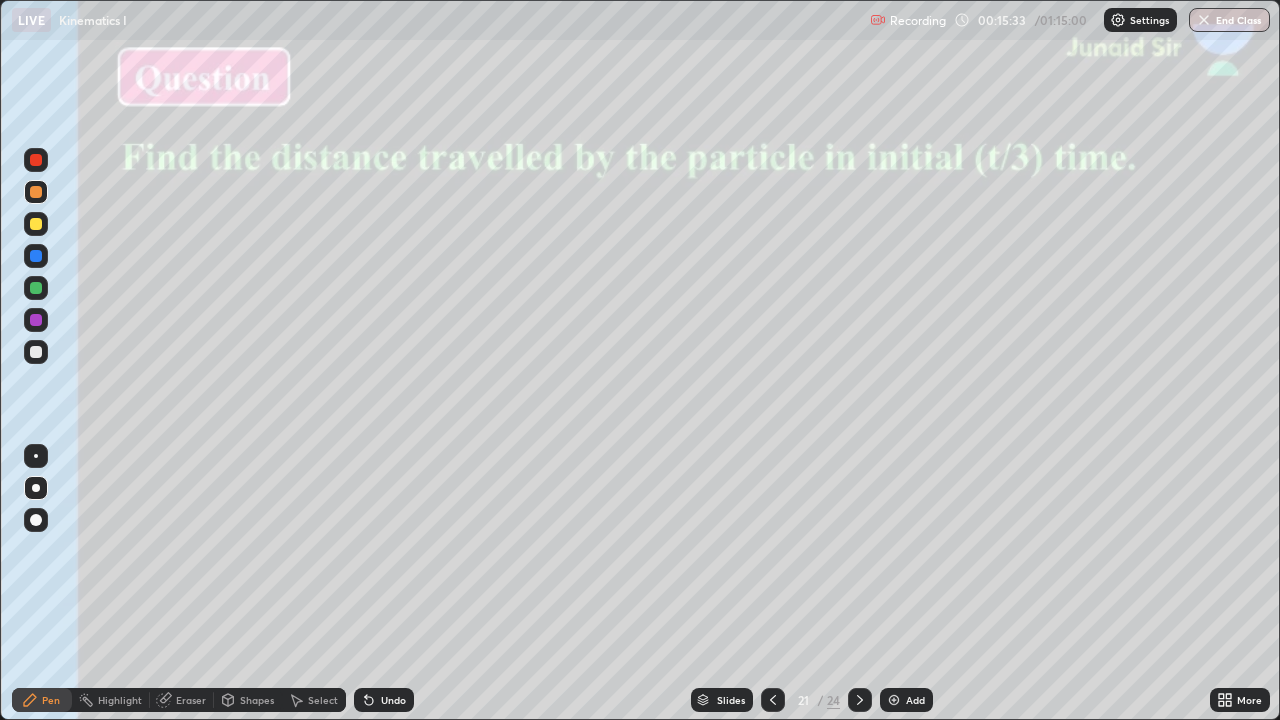 click on "Eraser" at bounding box center [191, 700] 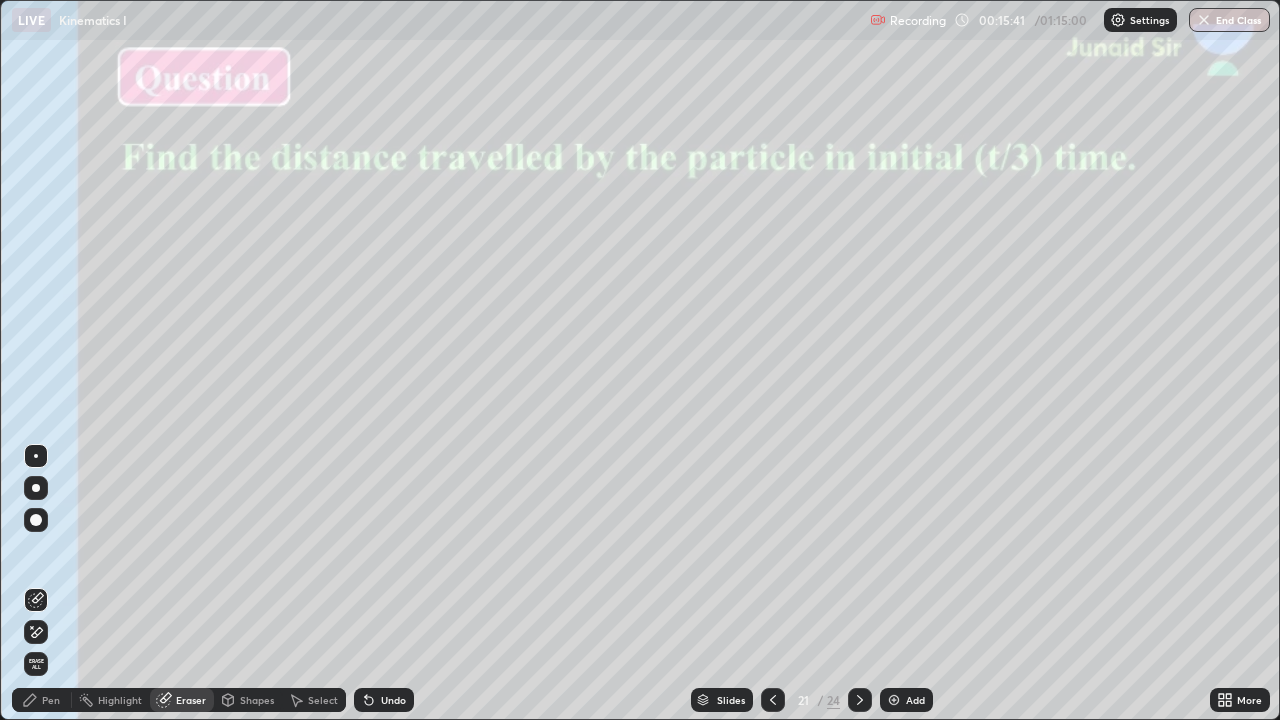 click on "Pen" at bounding box center [51, 700] 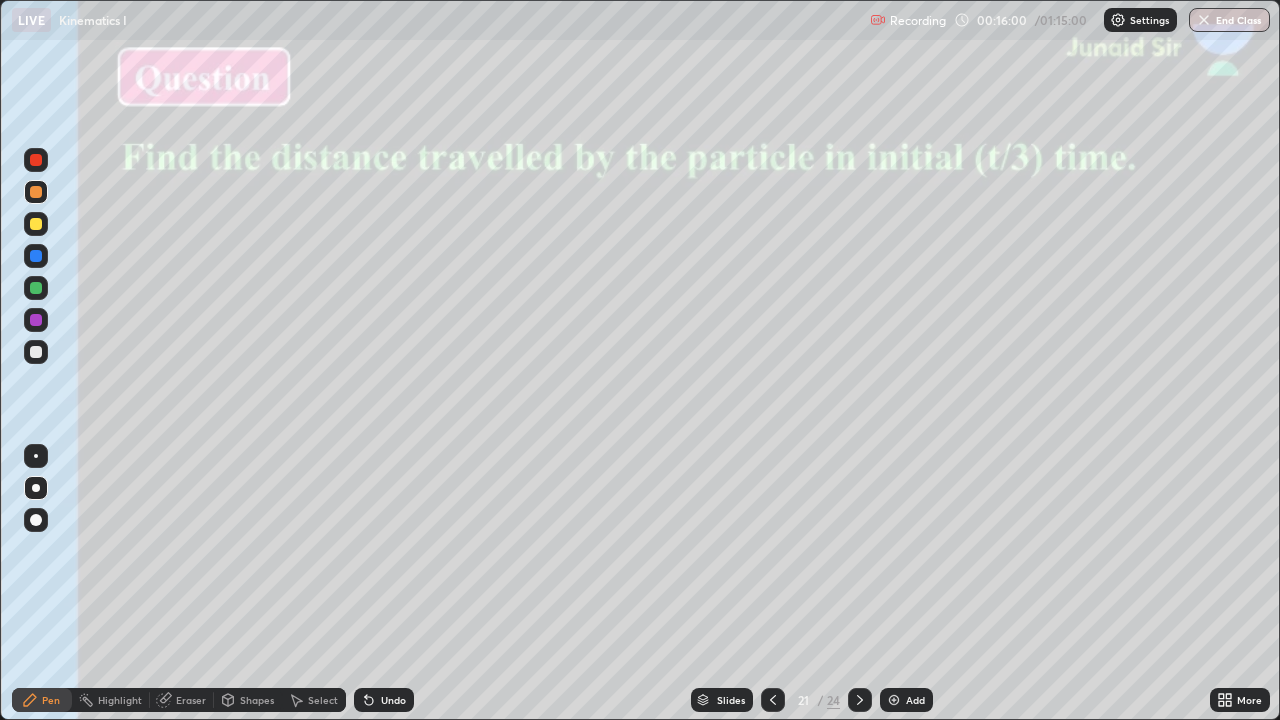 click at bounding box center (36, 288) 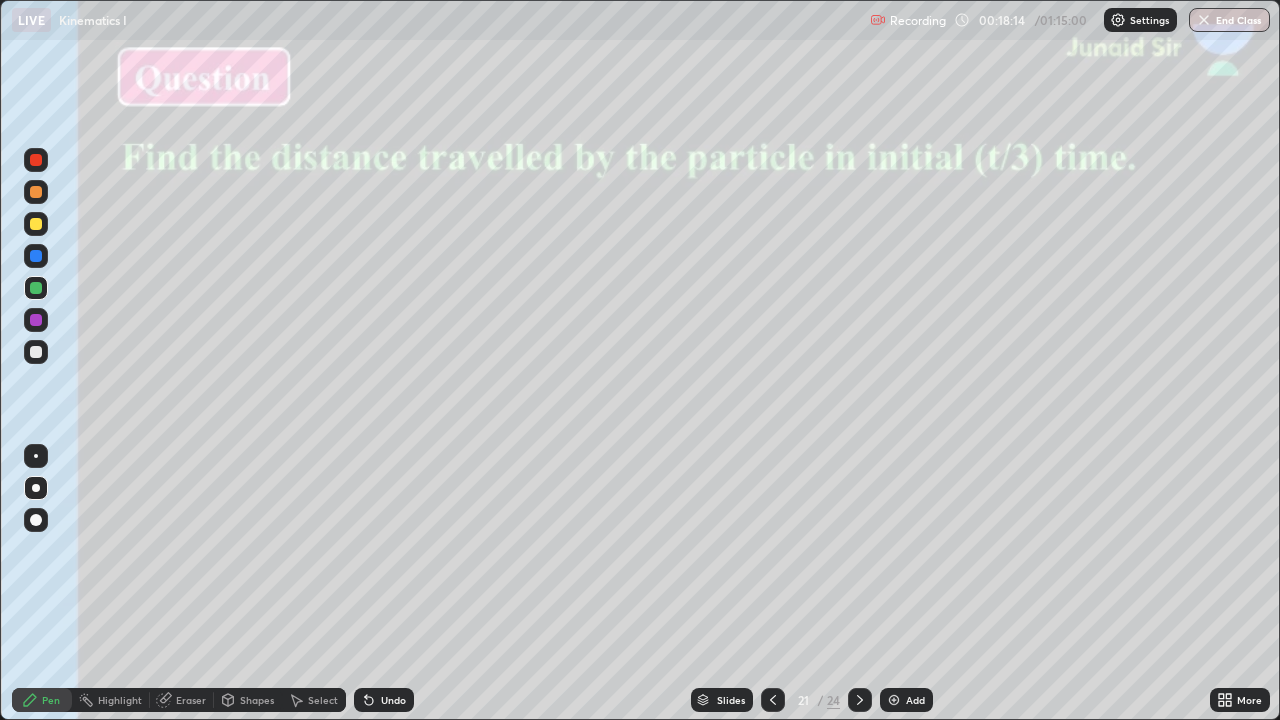 click at bounding box center (894, 700) 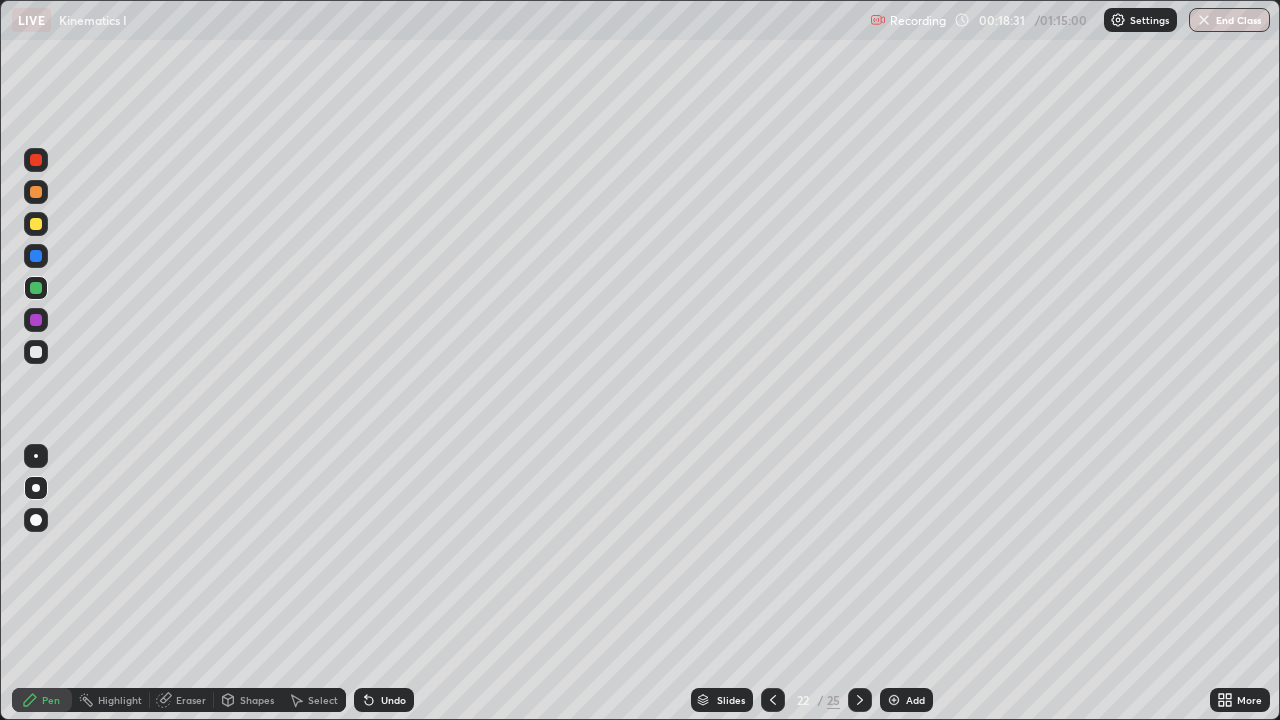 click at bounding box center (36, 320) 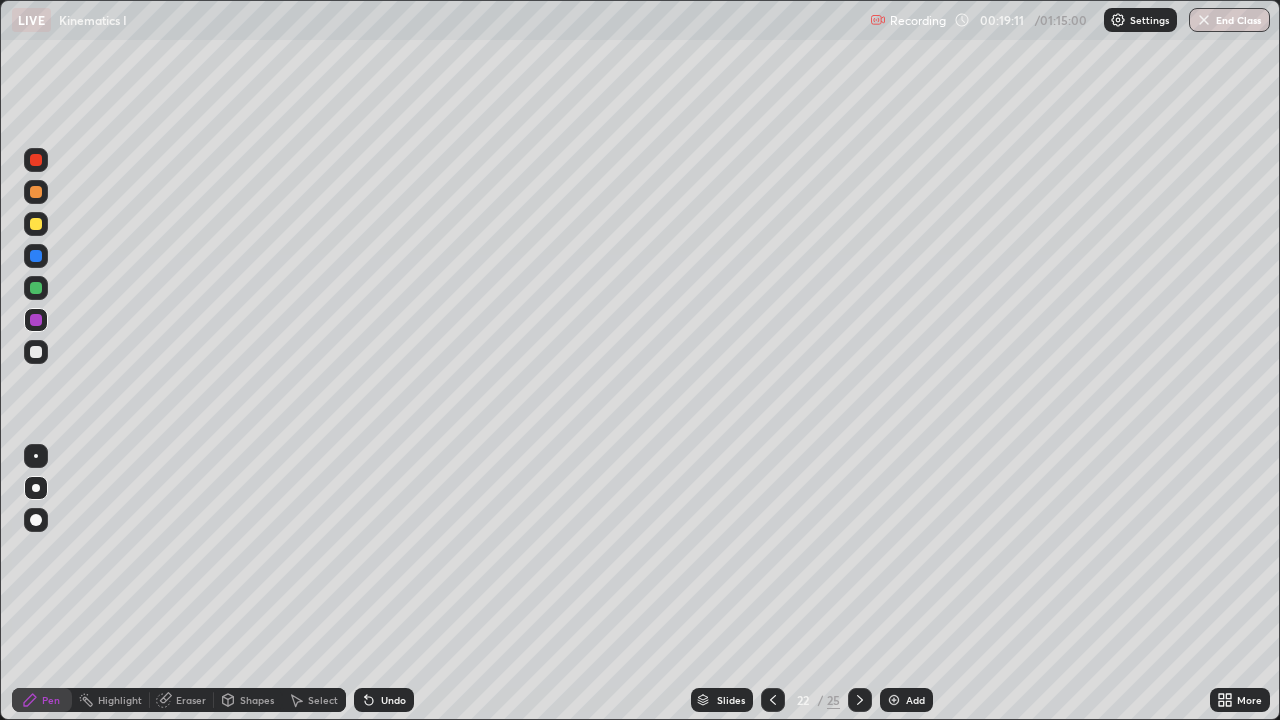 click at bounding box center (36, 224) 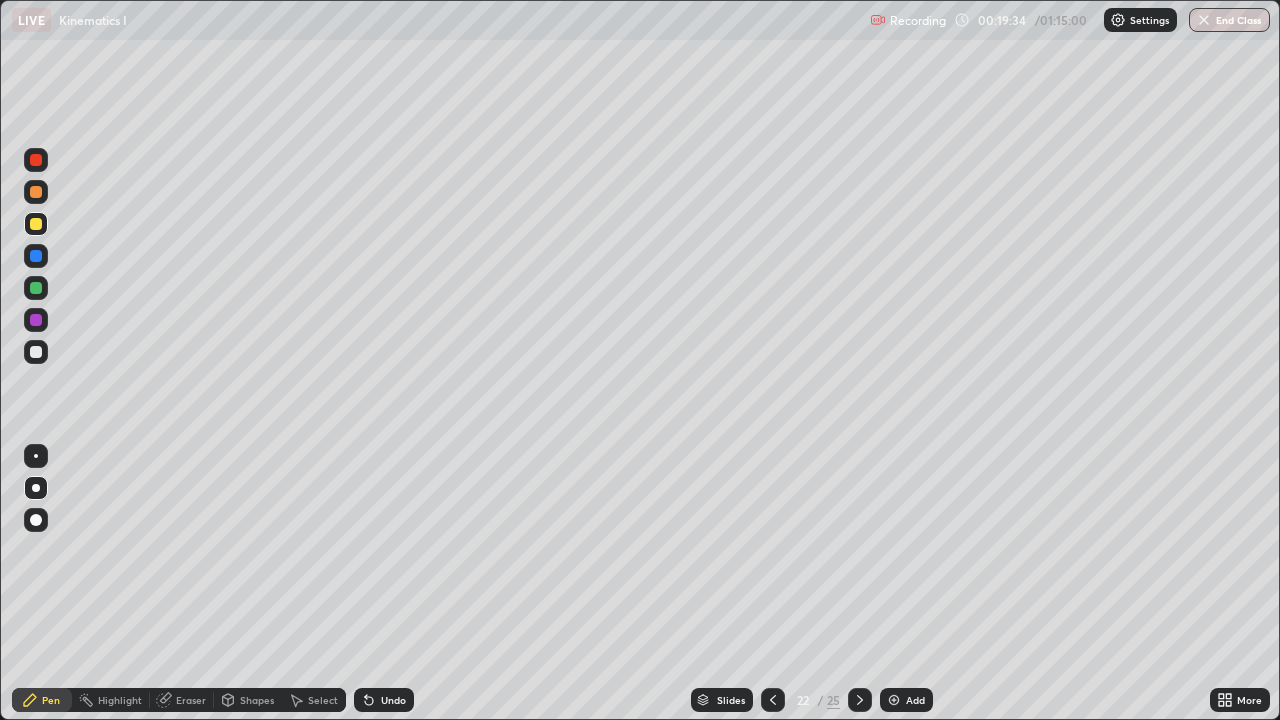 click at bounding box center [36, 160] 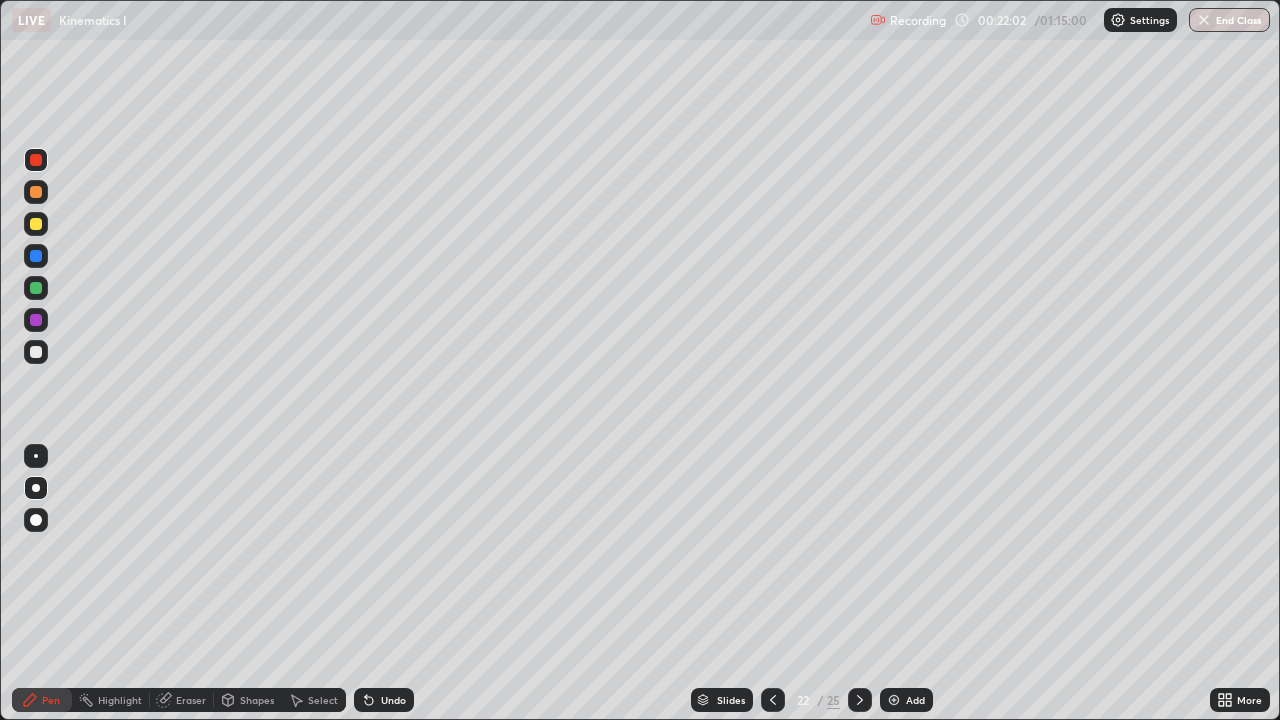 click on "Slides" at bounding box center (731, 700) 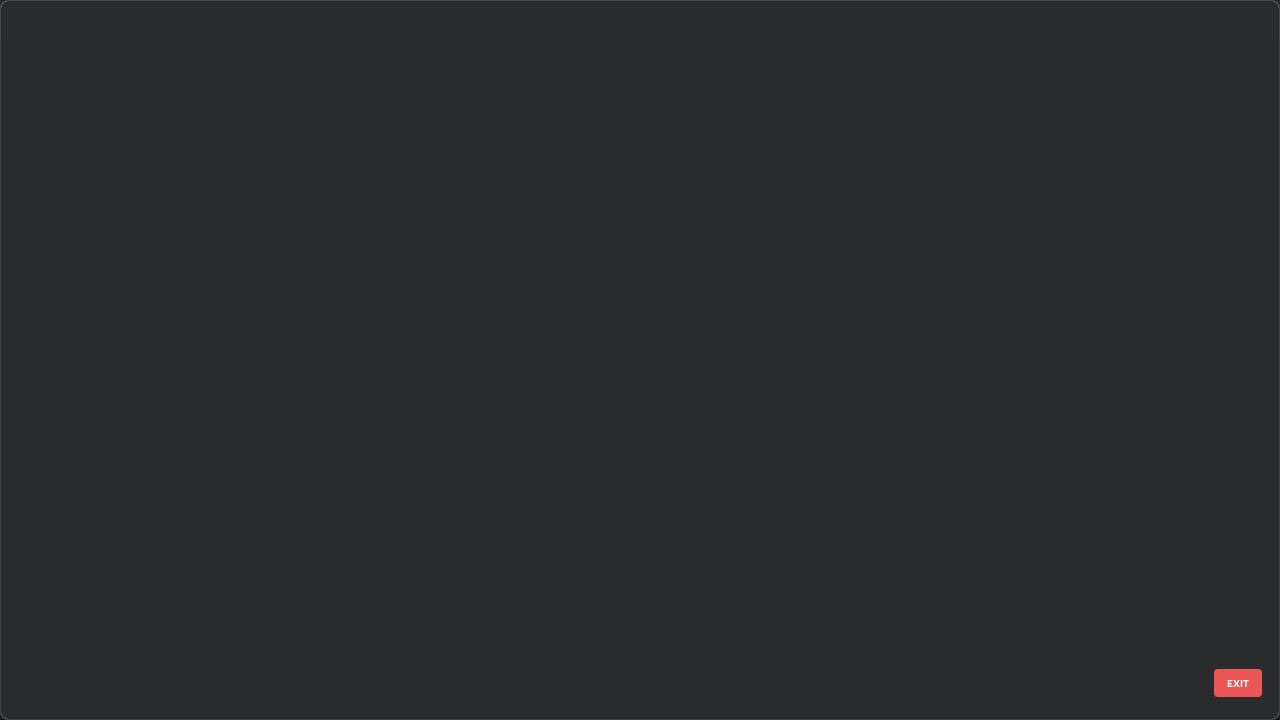 scroll, scrollTop: 1079, scrollLeft: 0, axis: vertical 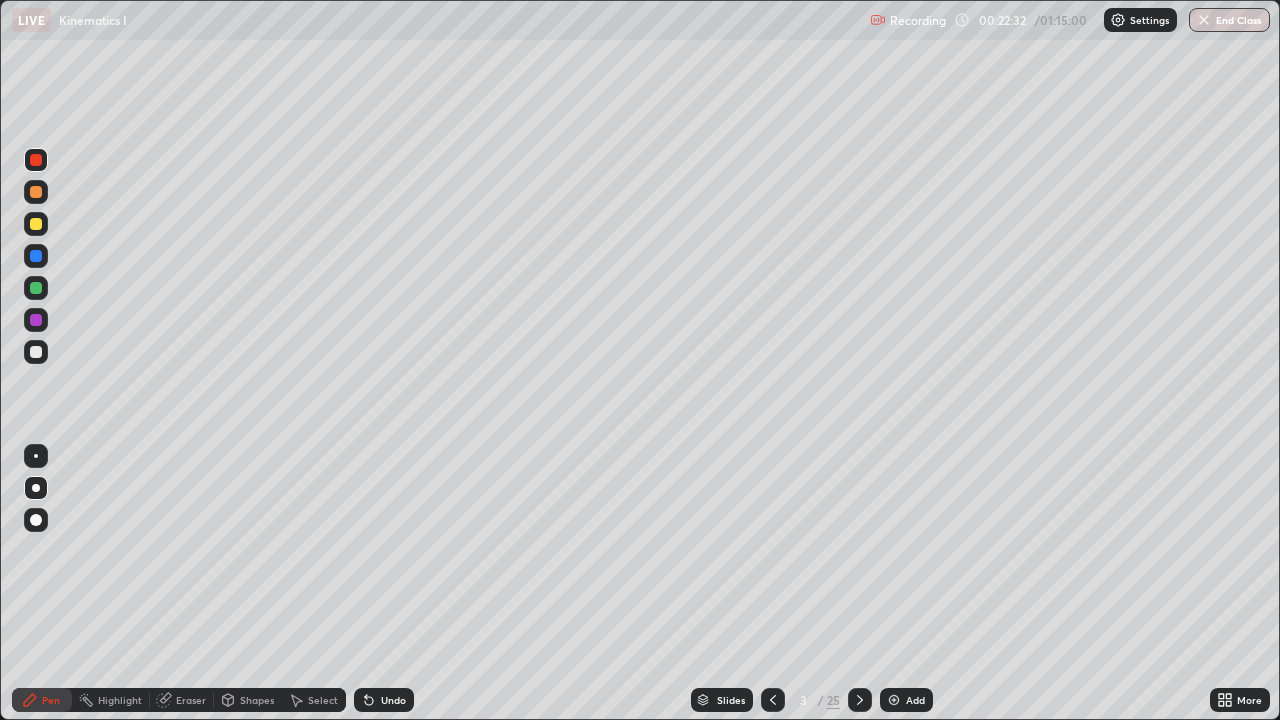 click on "Slides" at bounding box center [731, 700] 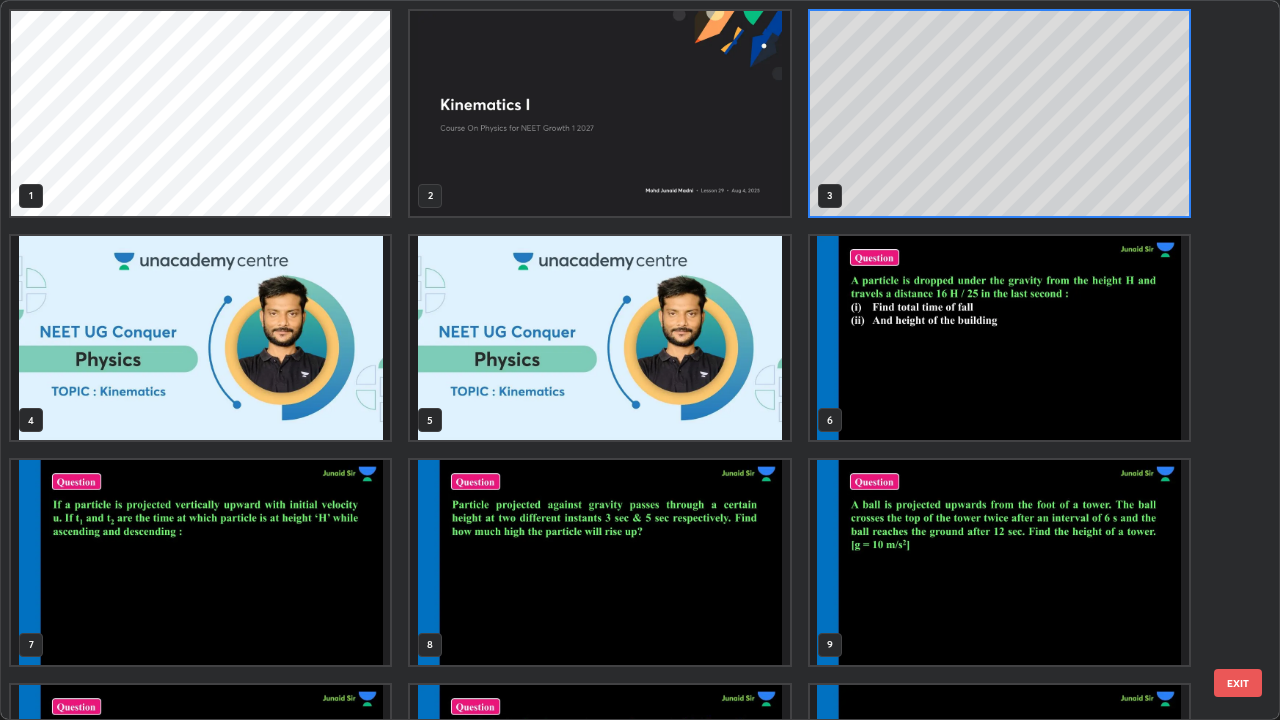 scroll, scrollTop: 7, scrollLeft: 11, axis: both 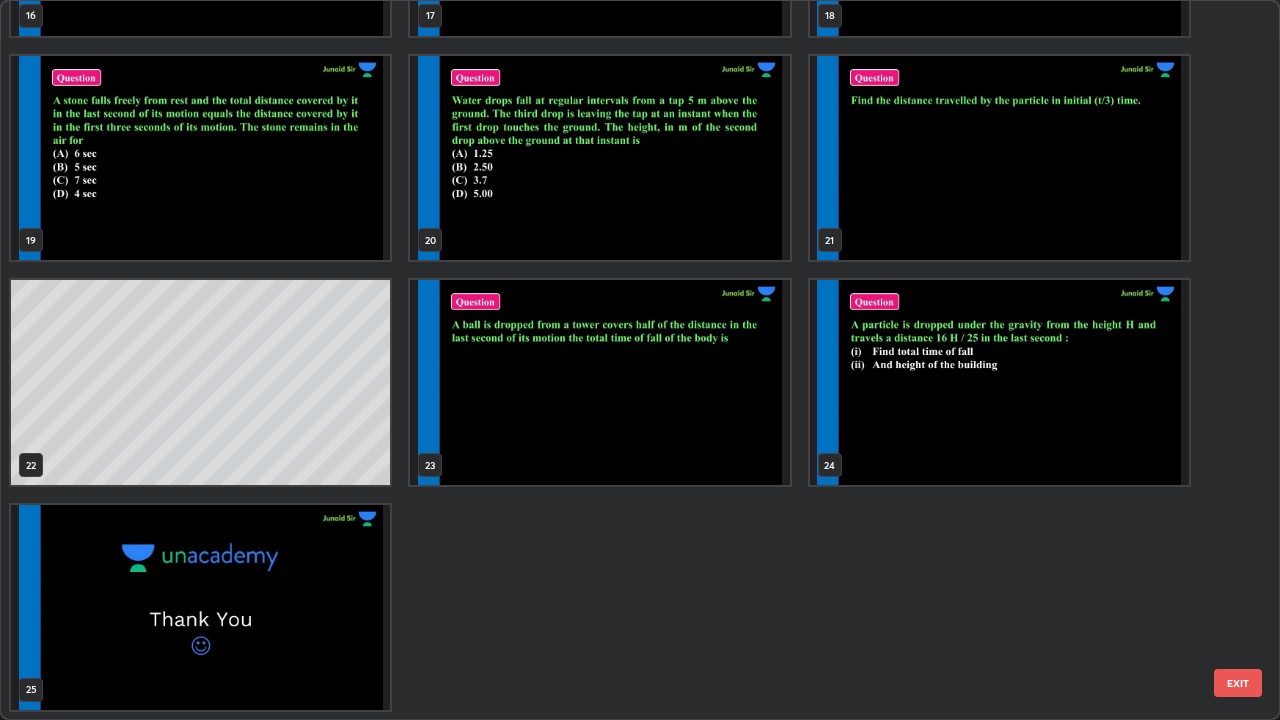 click at bounding box center [599, 382] 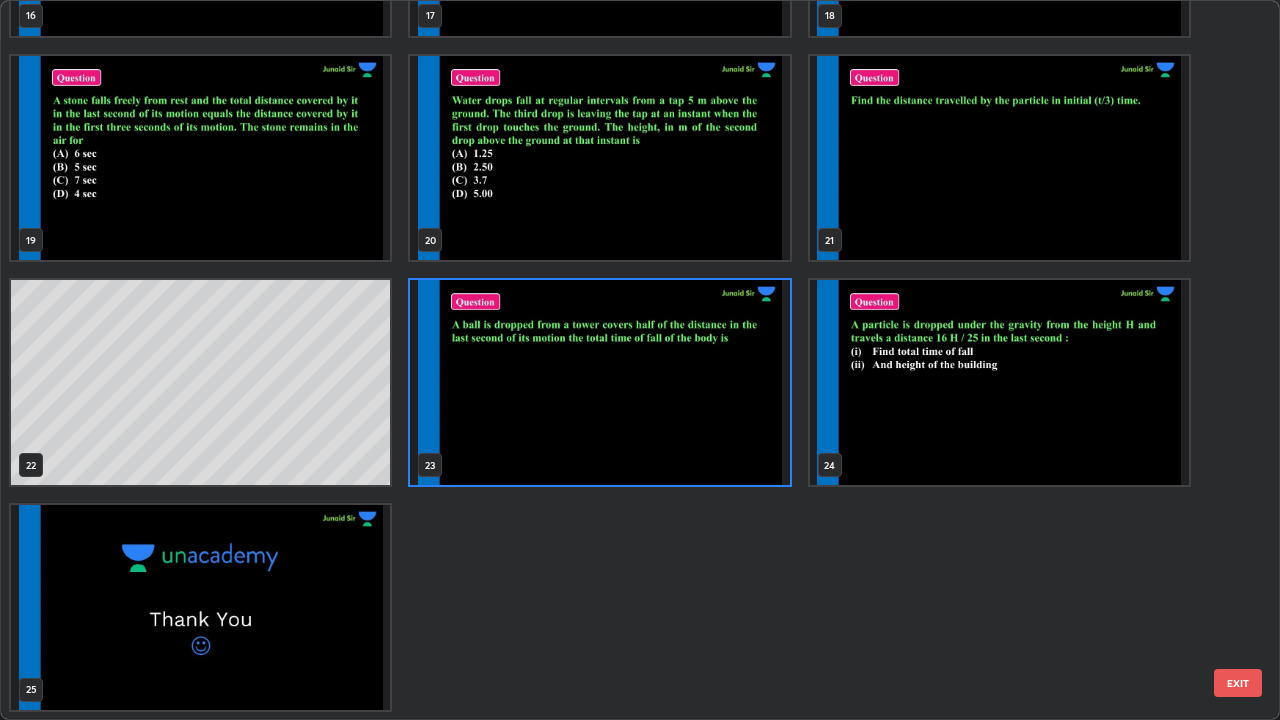 click at bounding box center [599, 382] 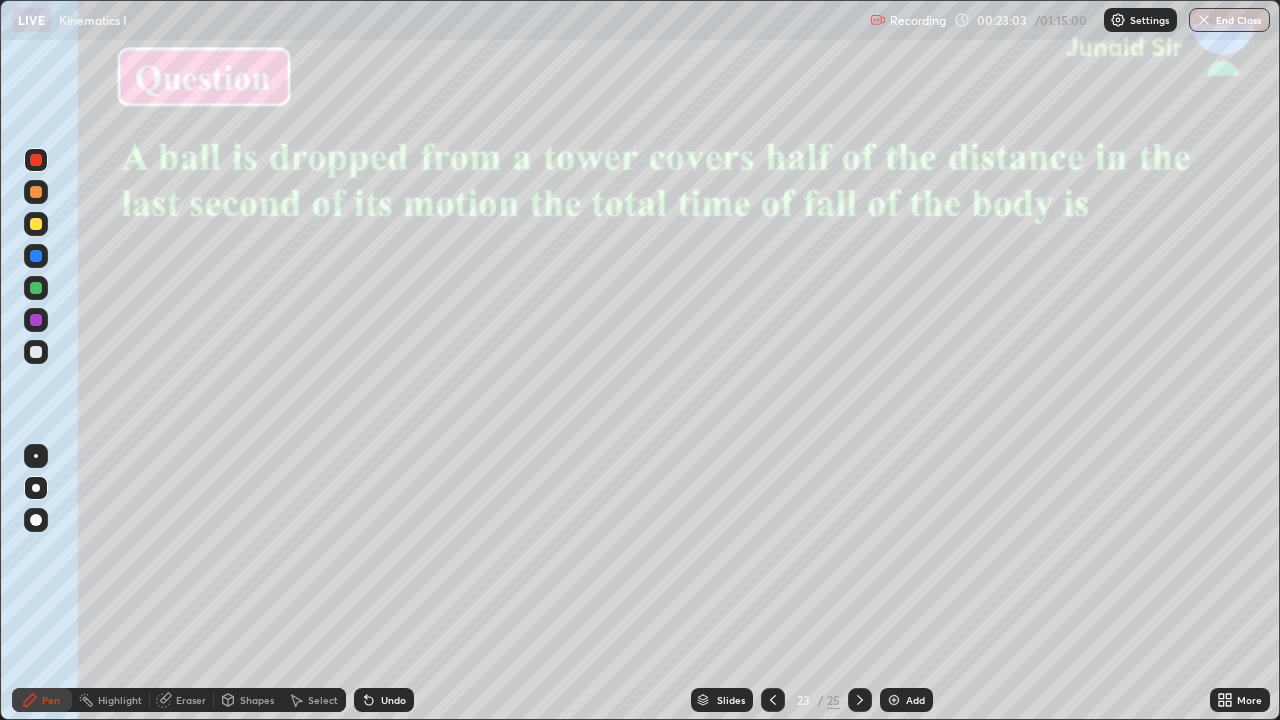 click at bounding box center [36, 224] 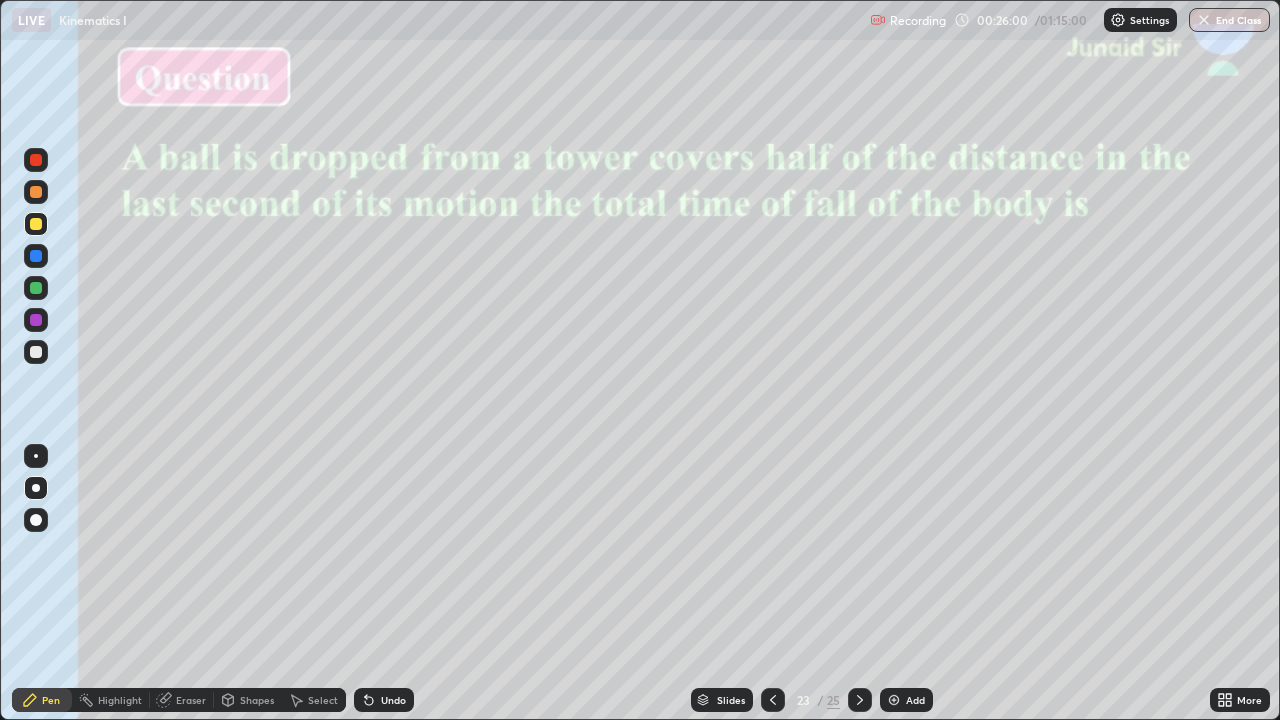 click at bounding box center [36, 352] 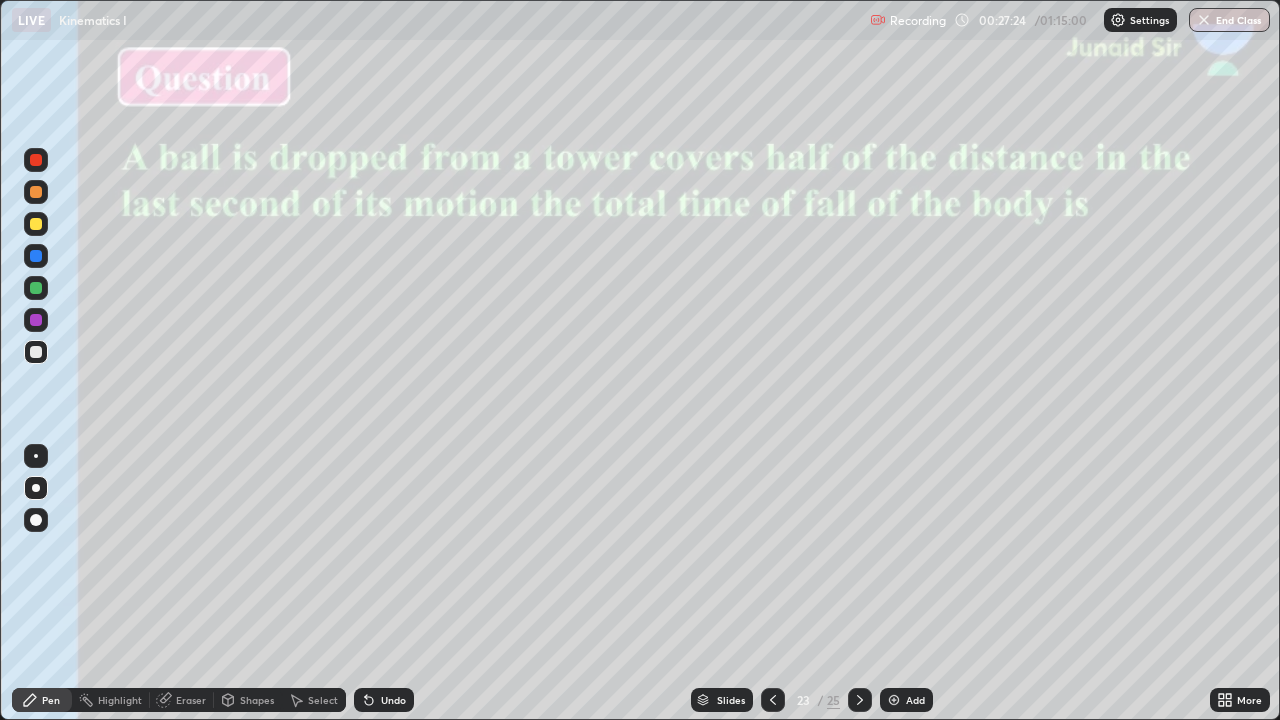 click at bounding box center [36, 256] 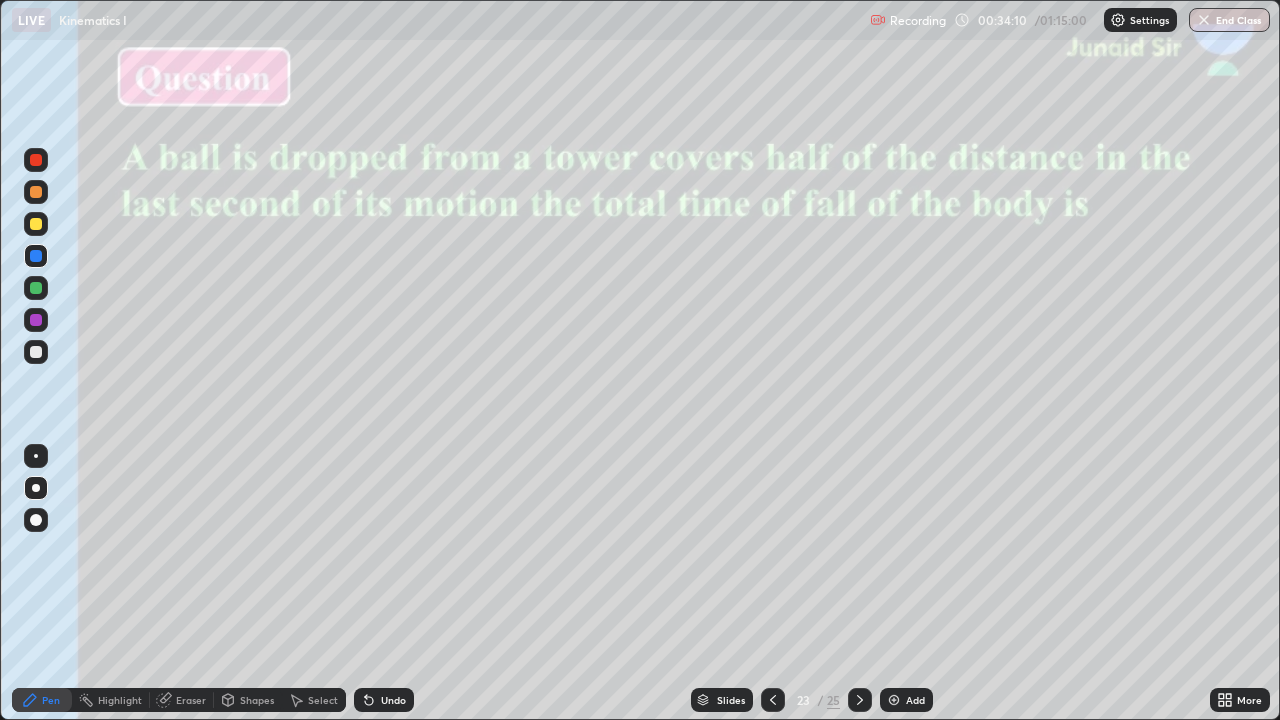 click on "Slides" at bounding box center [731, 700] 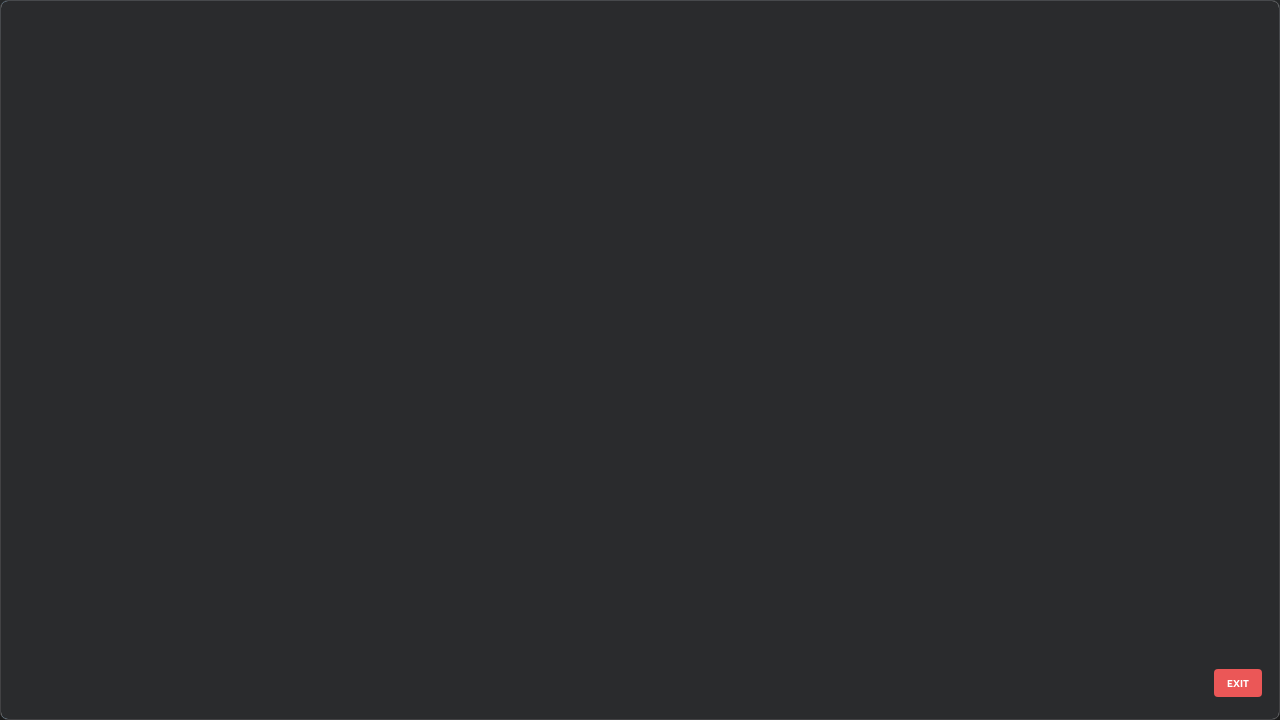 scroll, scrollTop: 1079, scrollLeft: 0, axis: vertical 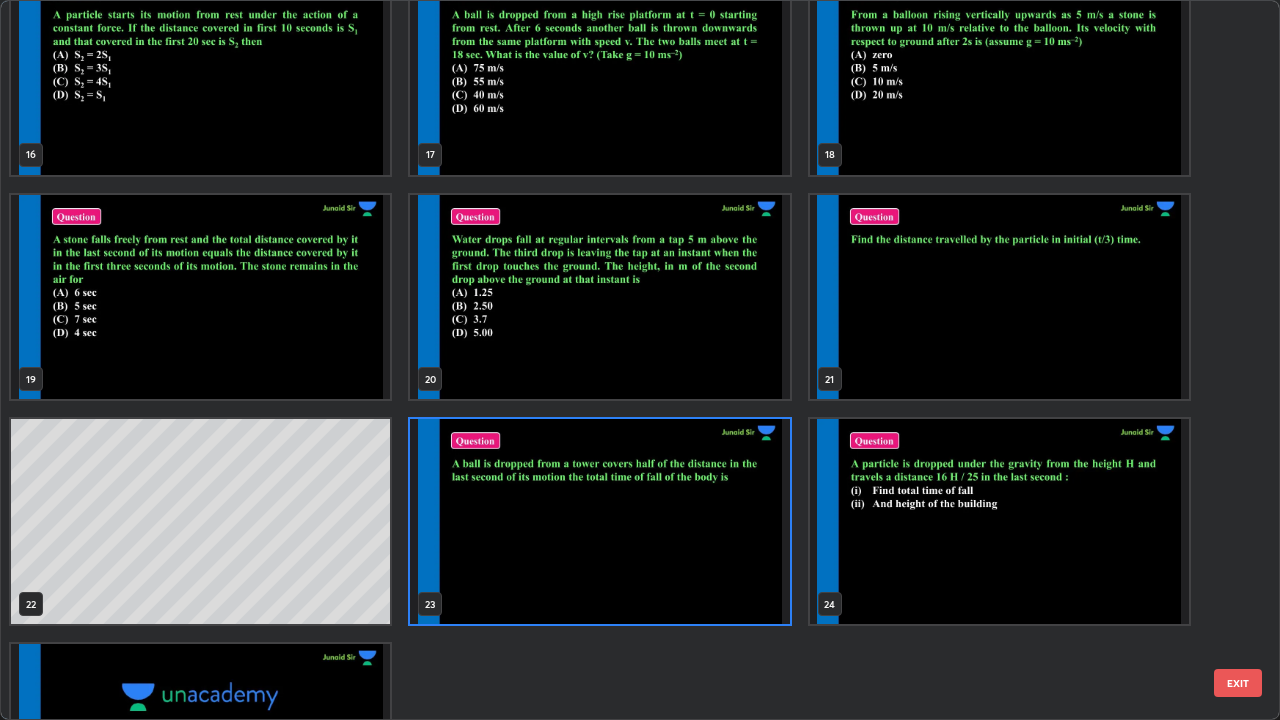 click at bounding box center [999, 521] 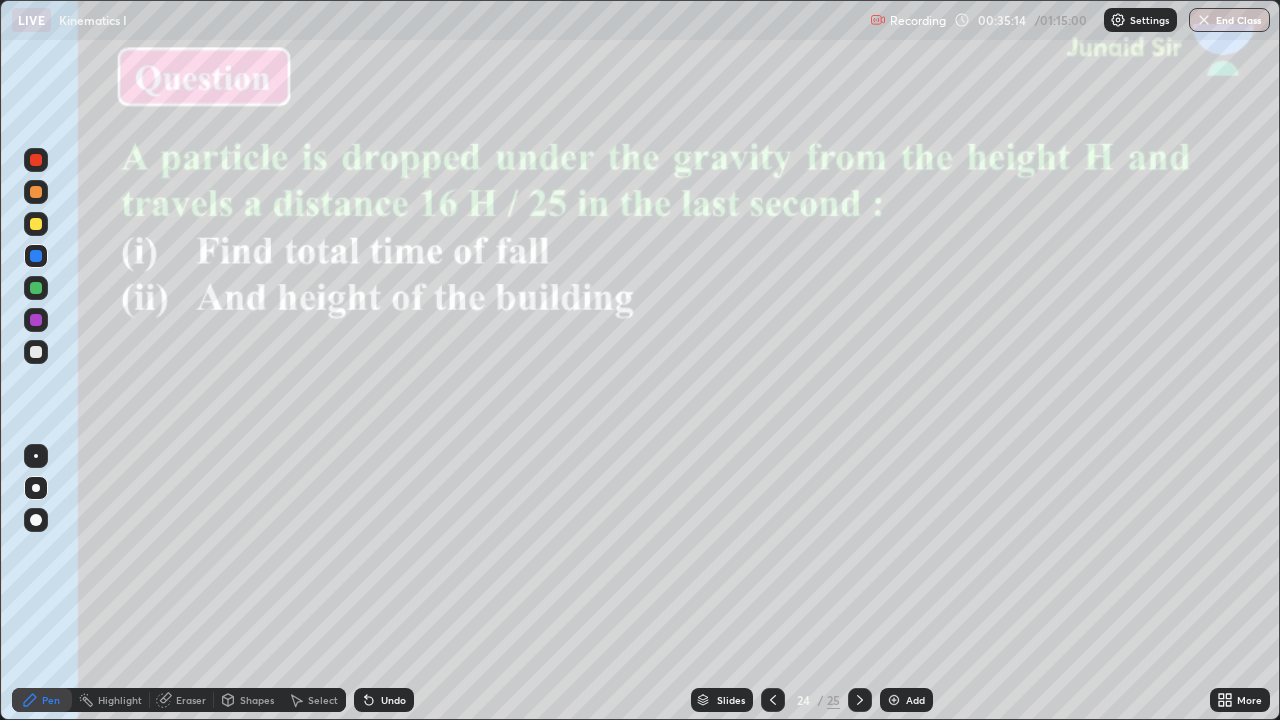 click at bounding box center [36, 352] 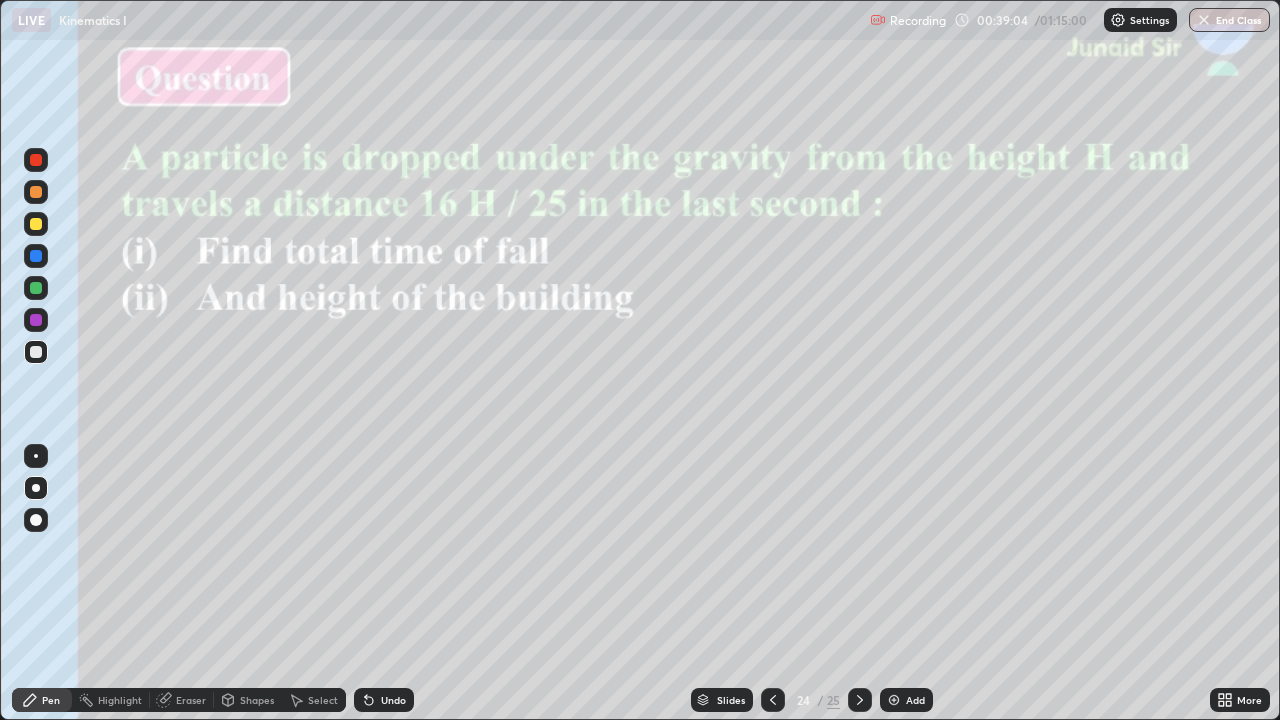 click at bounding box center (36, 256) 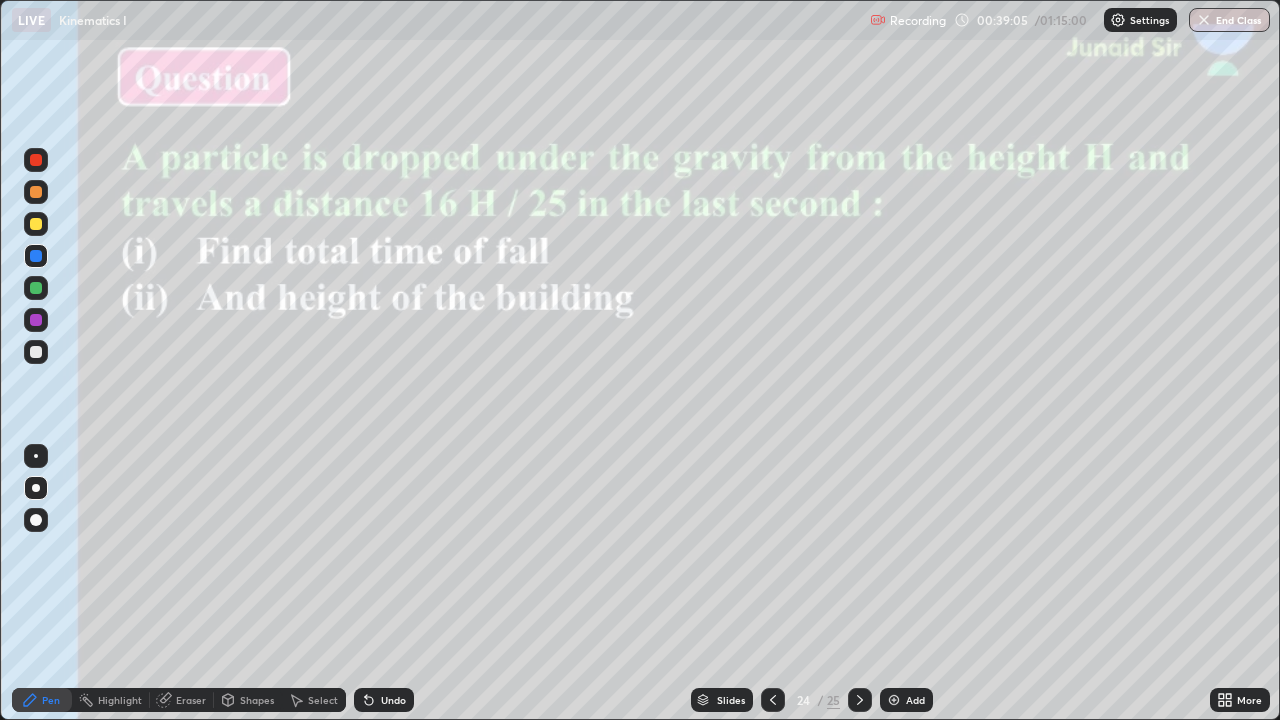 click at bounding box center [36, 192] 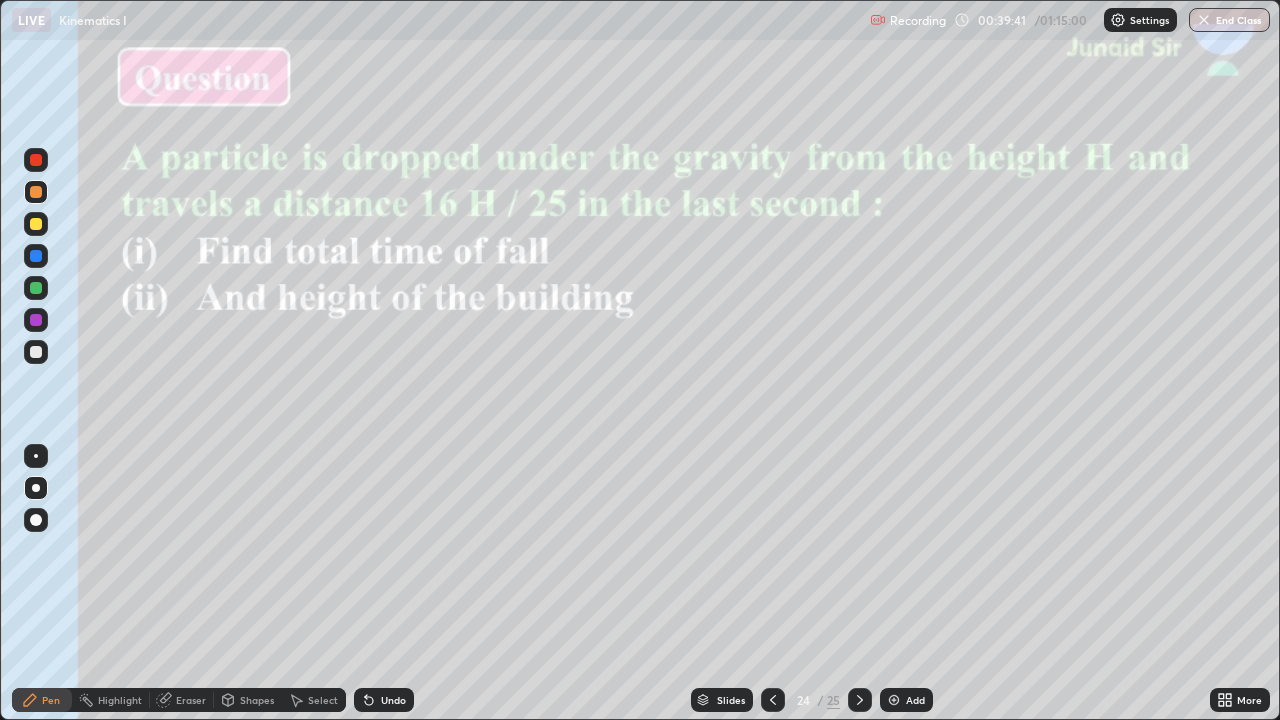 click at bounding box center [36, 352] 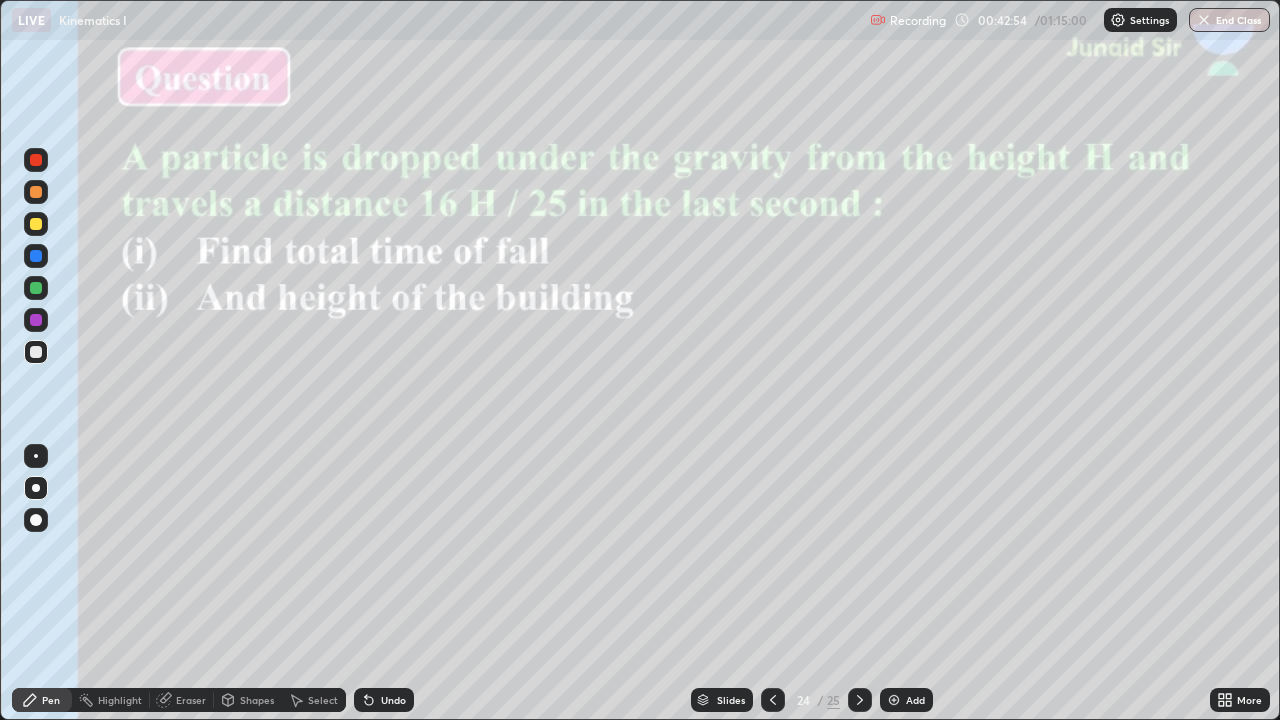 click at bounding box center (36, 288) 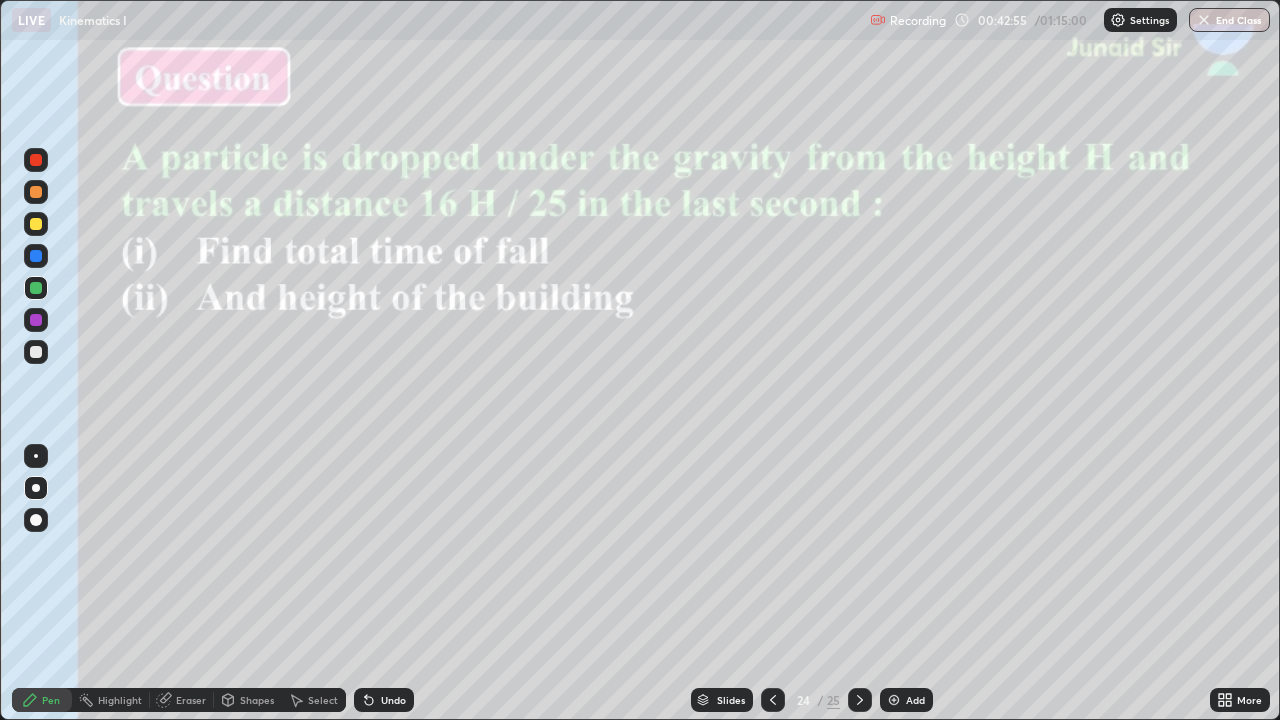 click at bounding box center (36, 160) 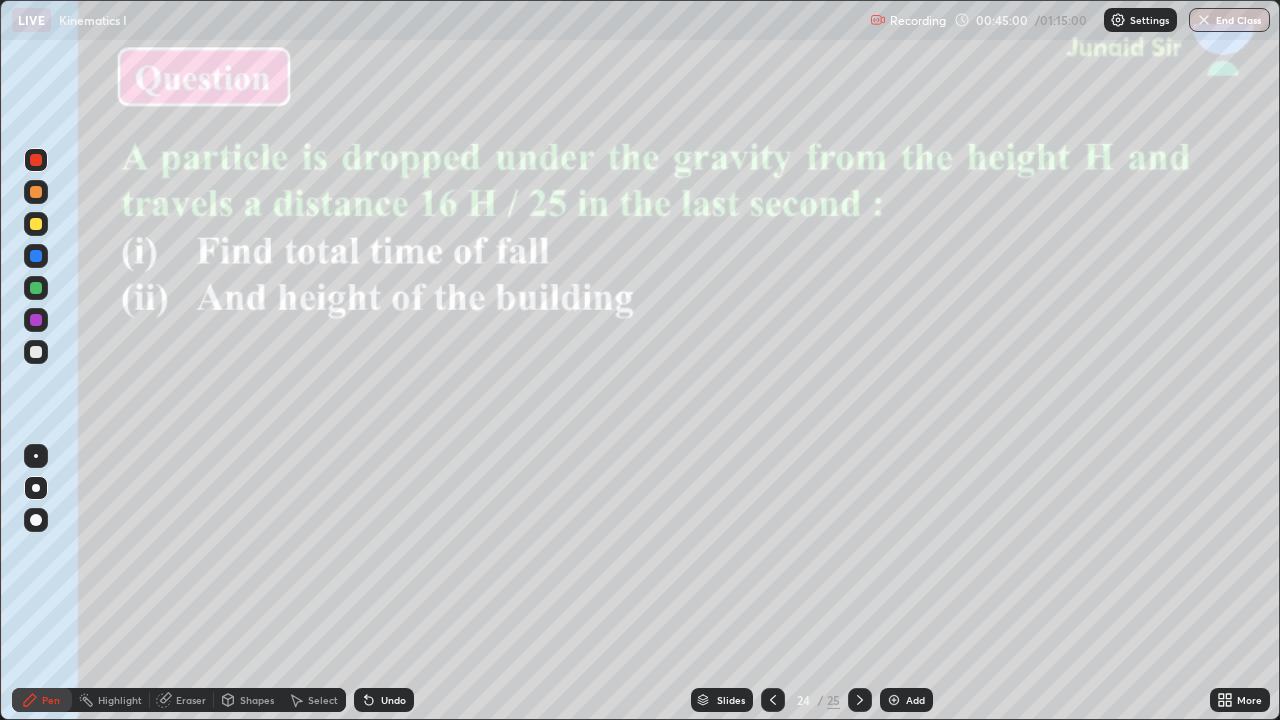 click on "Slides" at bounding box center (731, 700) 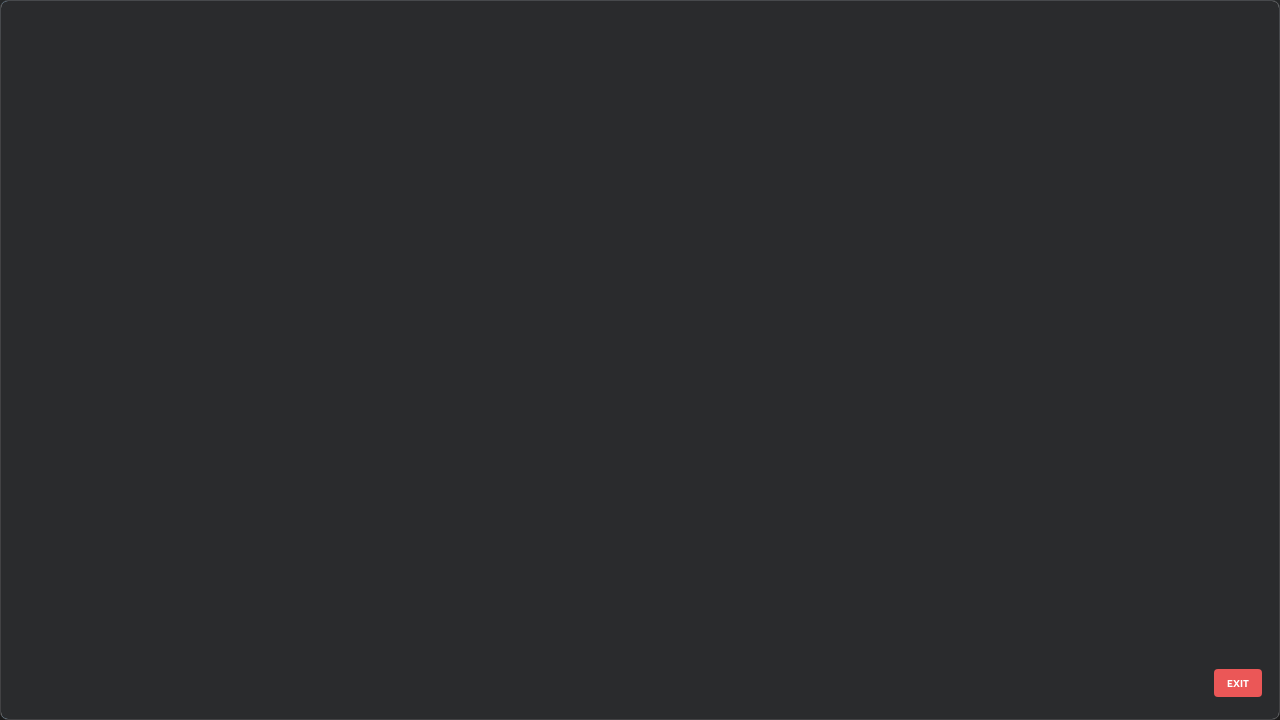 scroll, scrollTop: 1079, scrollLeft: 0, axis: vertical 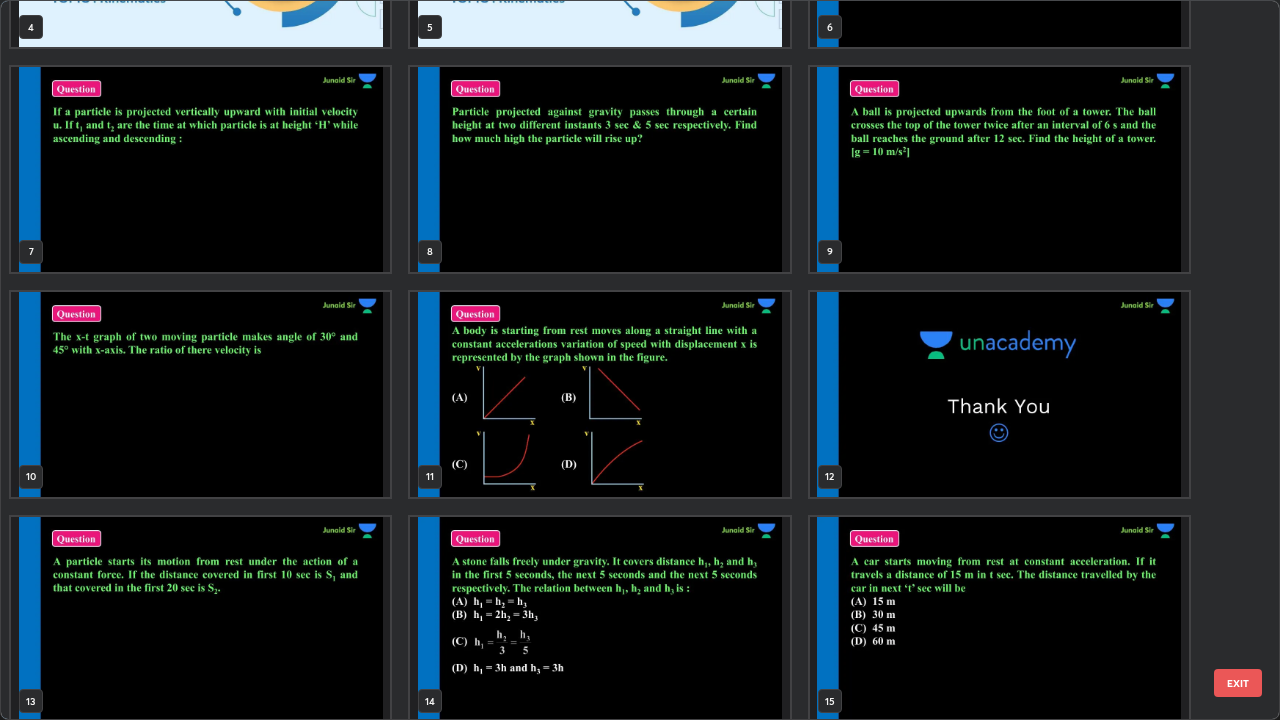 click at bounding box center (200, 169) 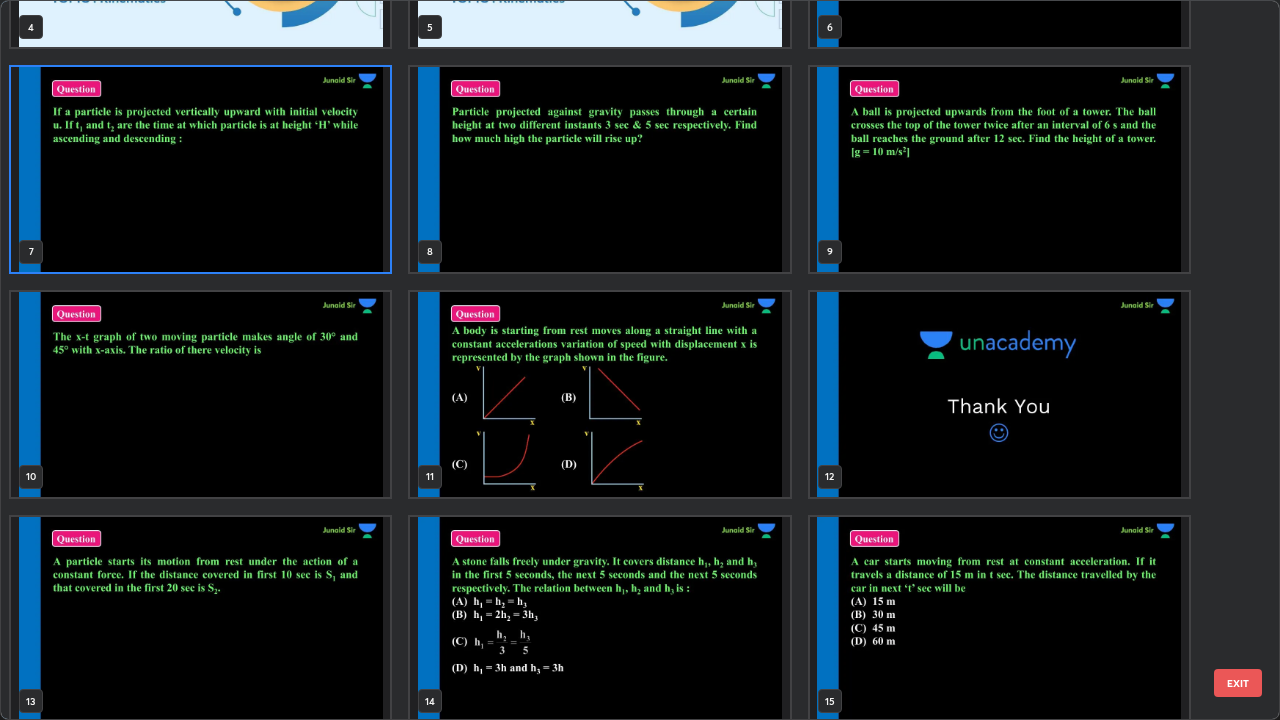 click at bounding box center (200, 169) 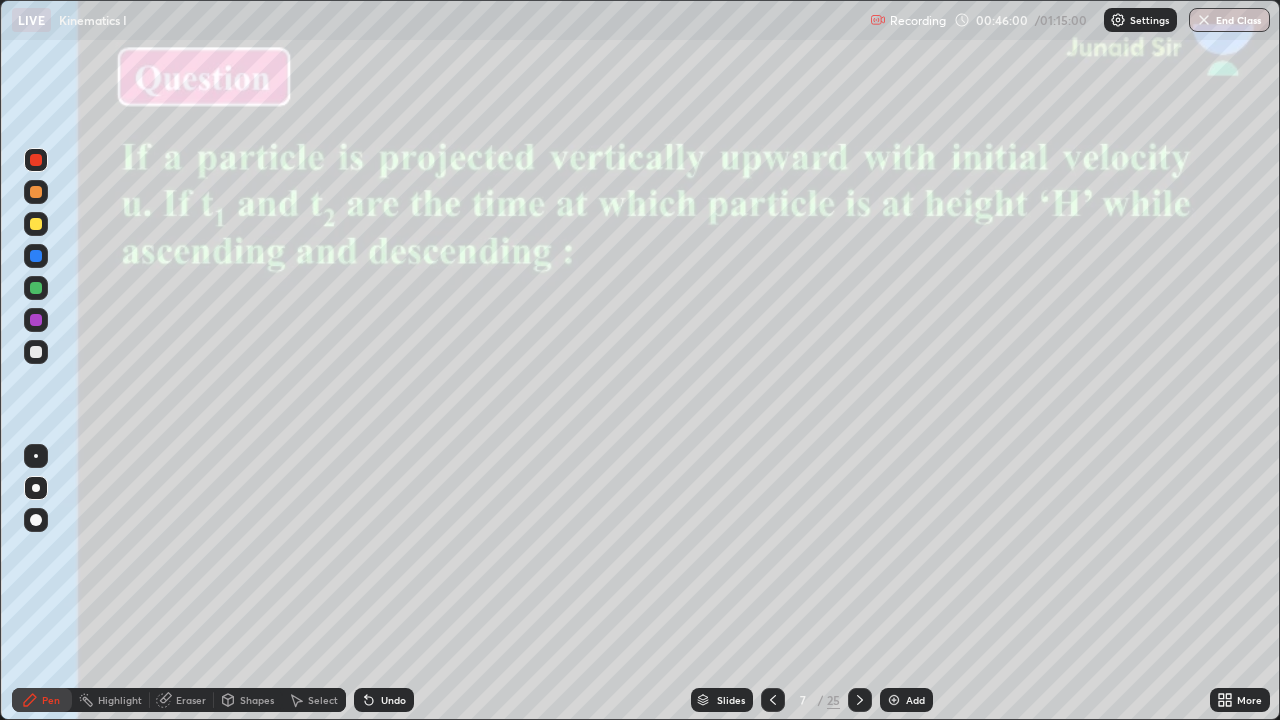 click at bounding box center (36, 192) 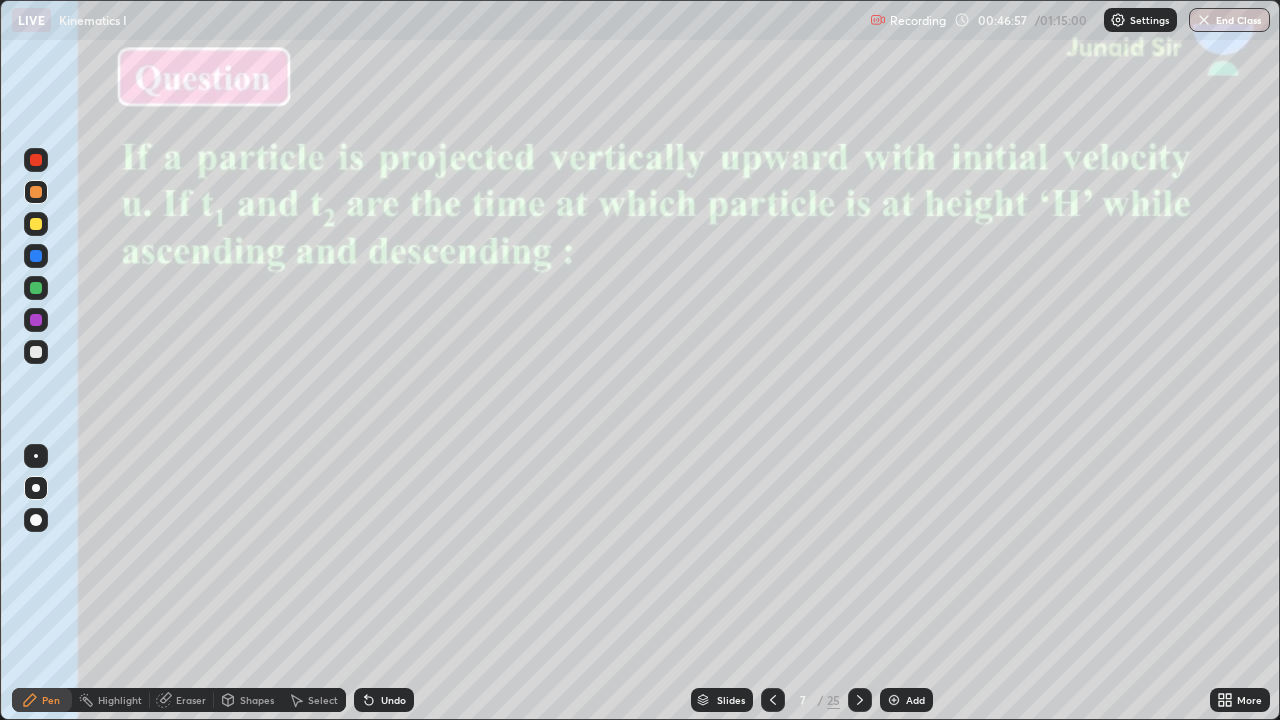 click at bounding box center (36, 352) 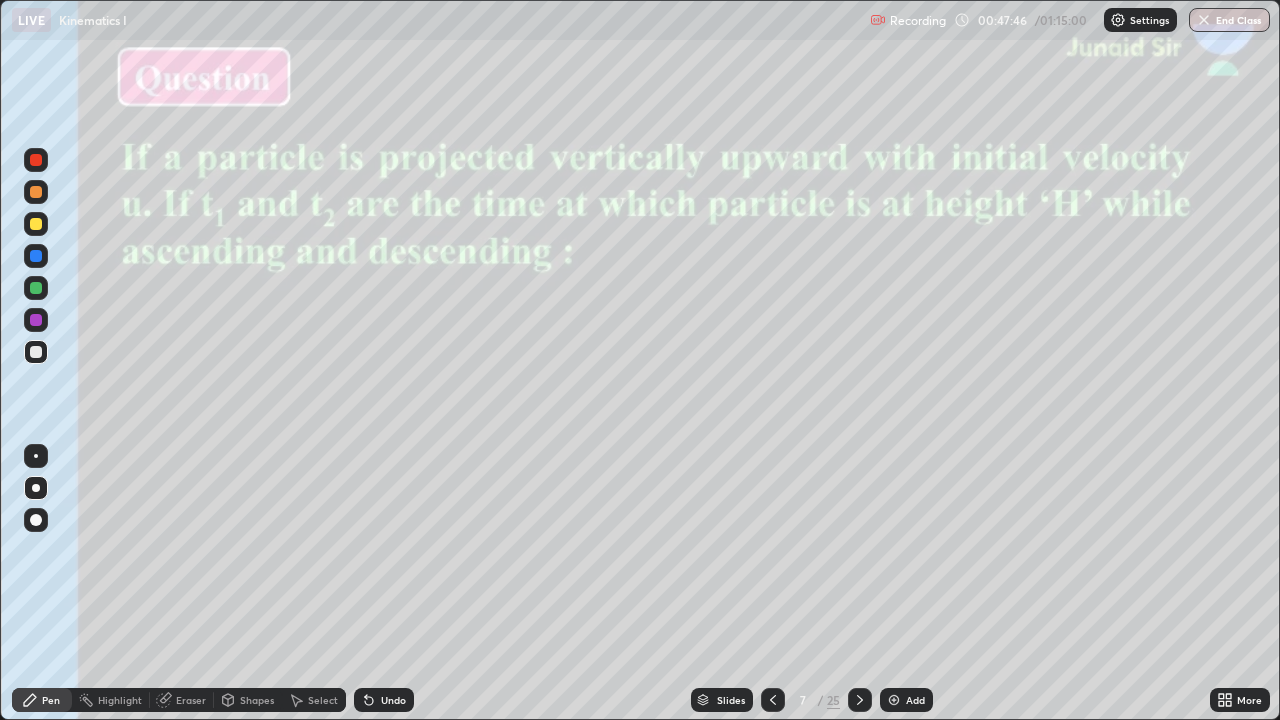 click at bounding box center [36, 256] 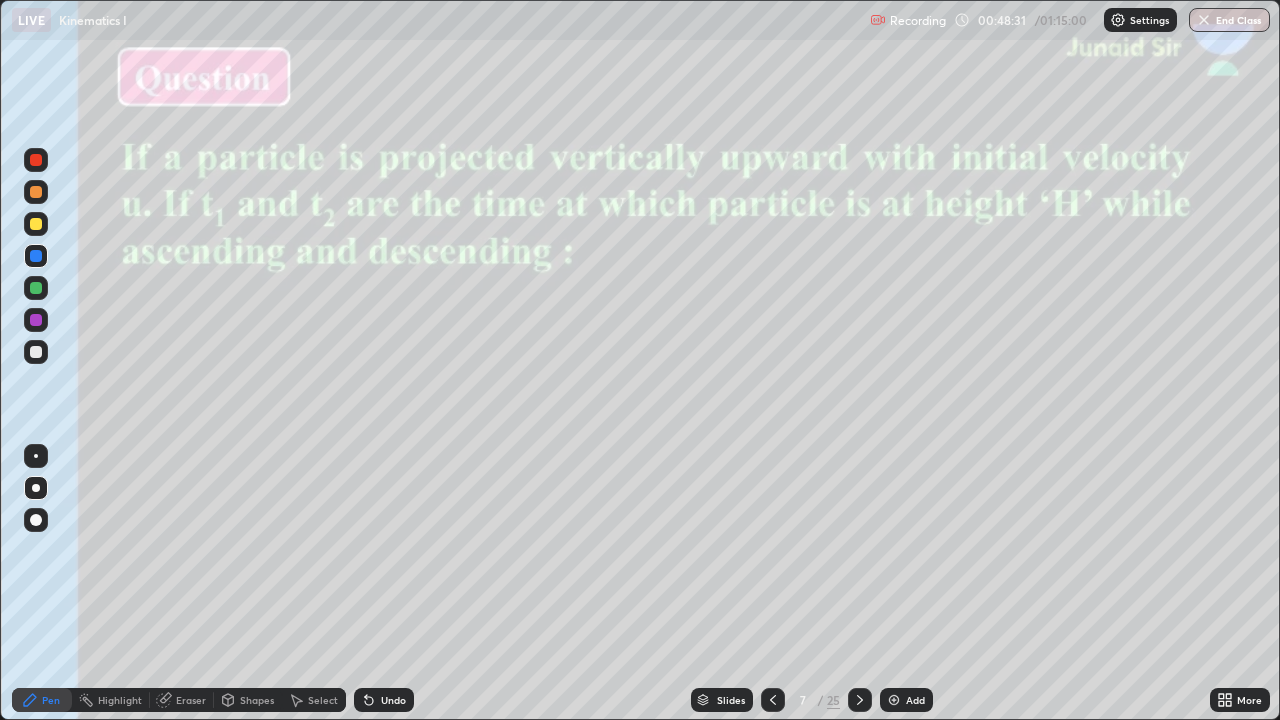 click at bounding box center (36, 160) 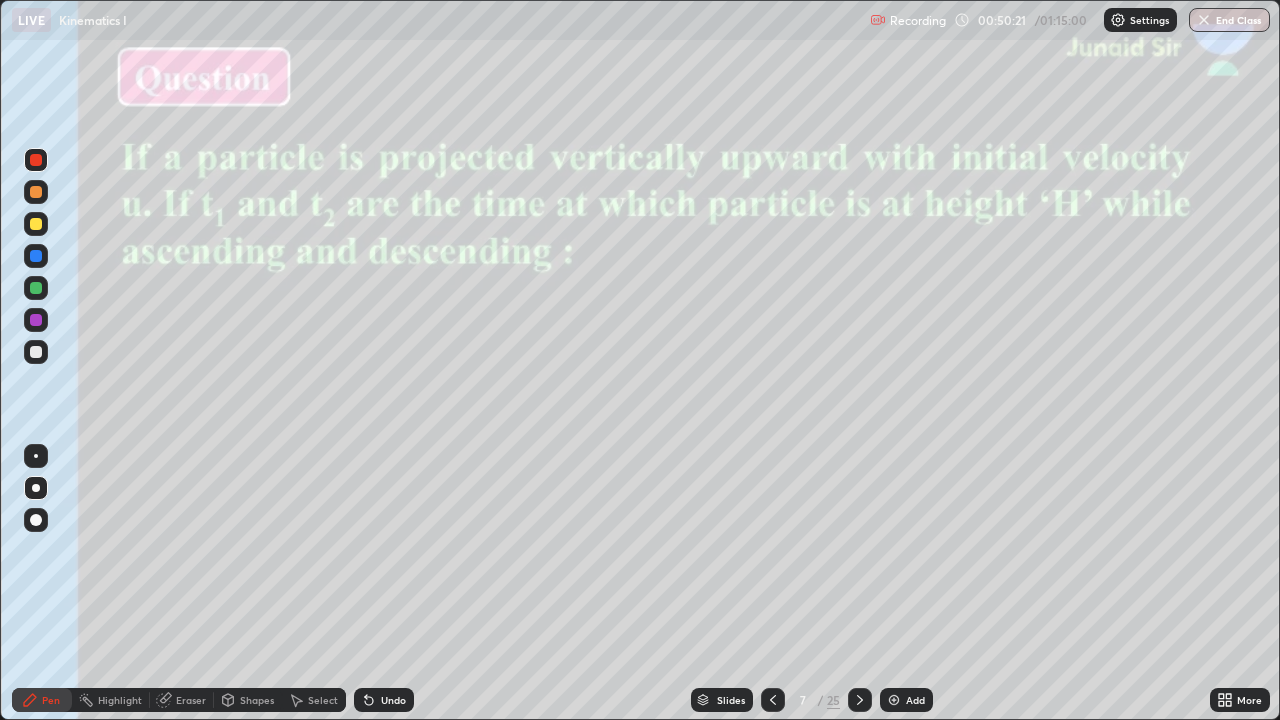 click at bounding box center (36, 224) 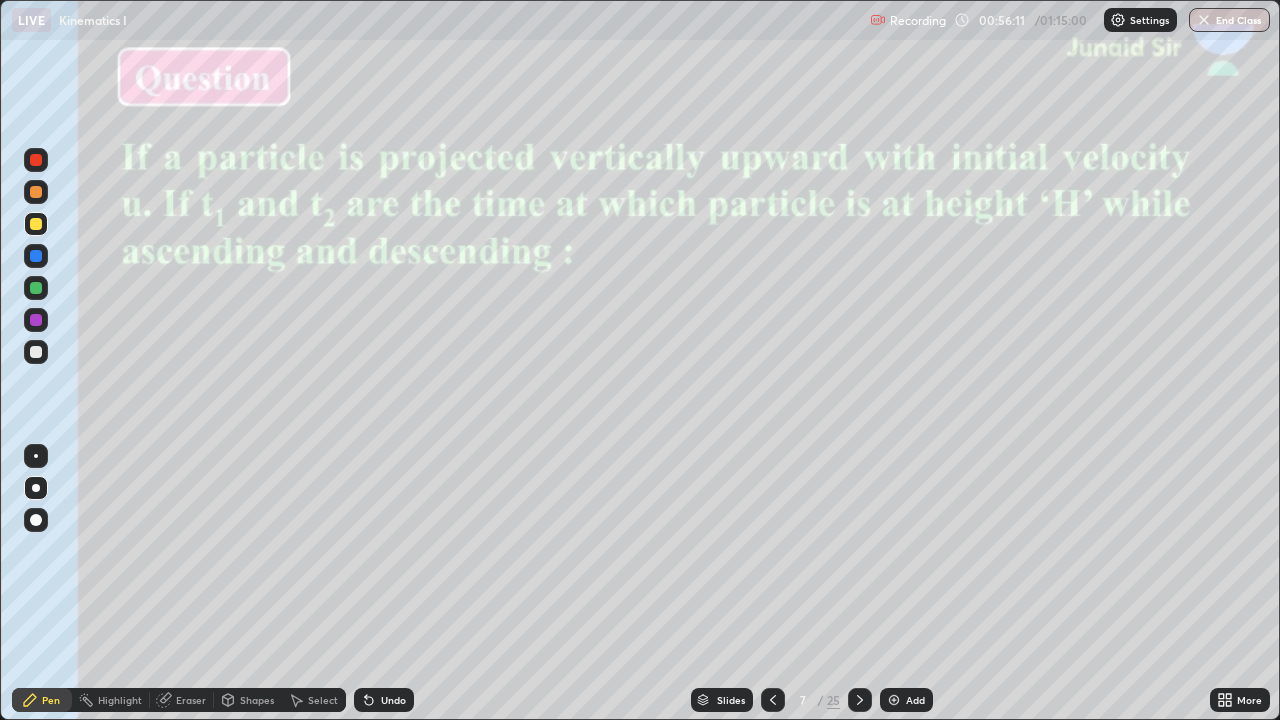 click at bounding box center (894, 700) 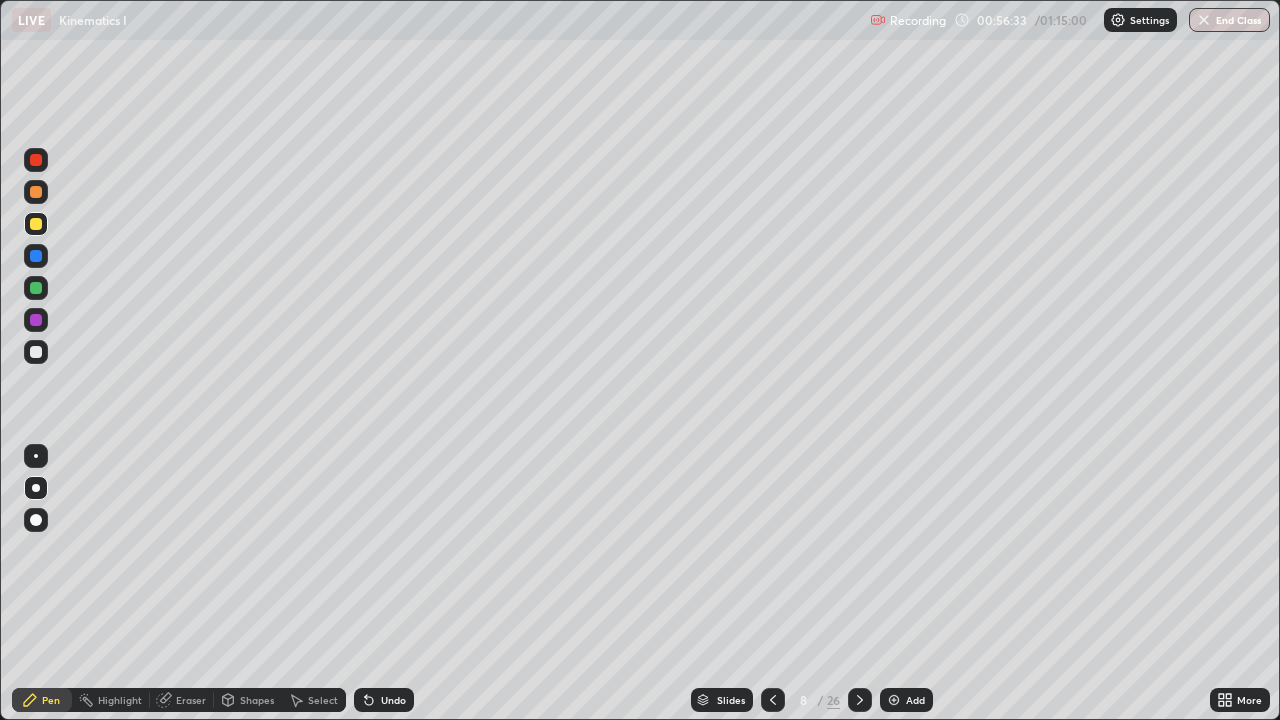 click at bounding box center [36, 352] 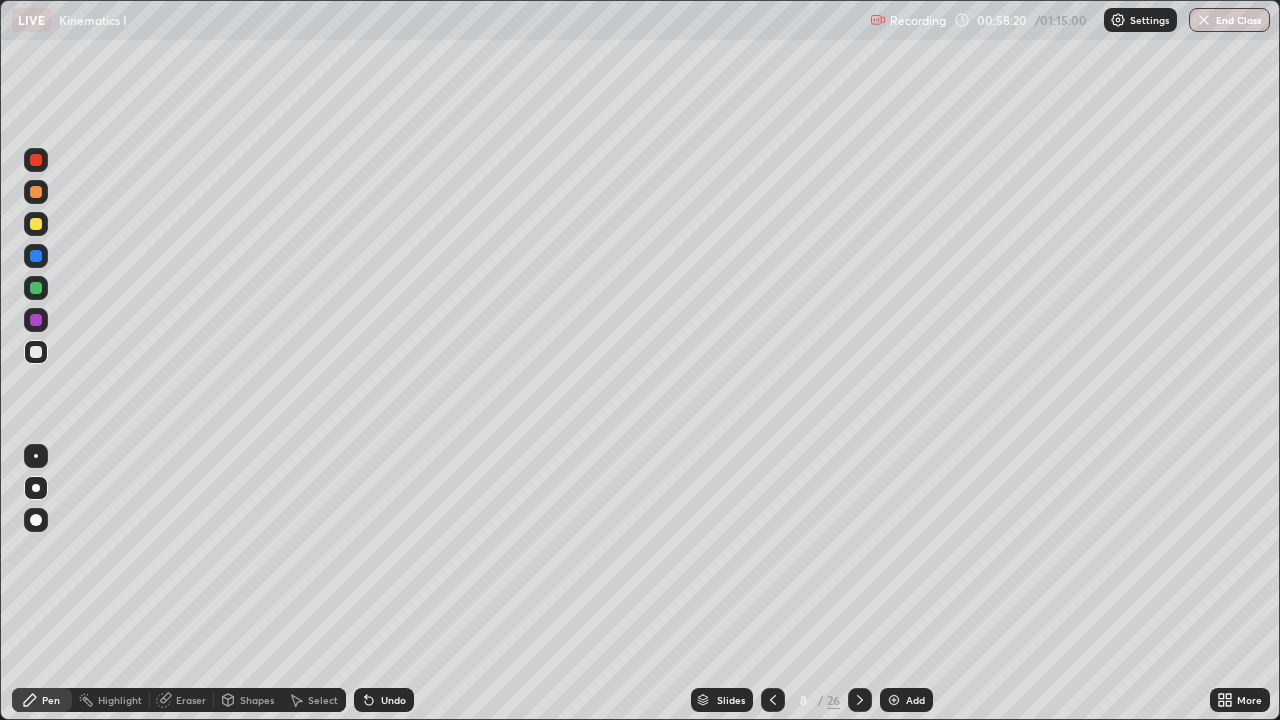 click 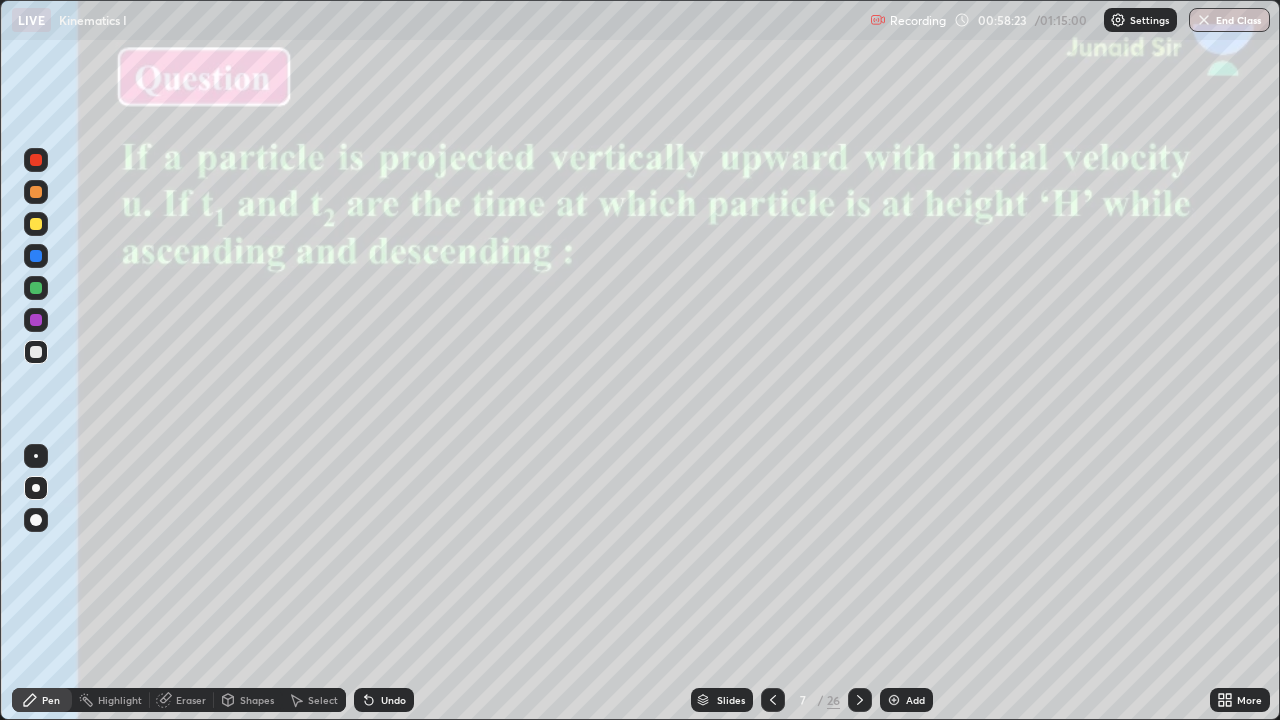 click 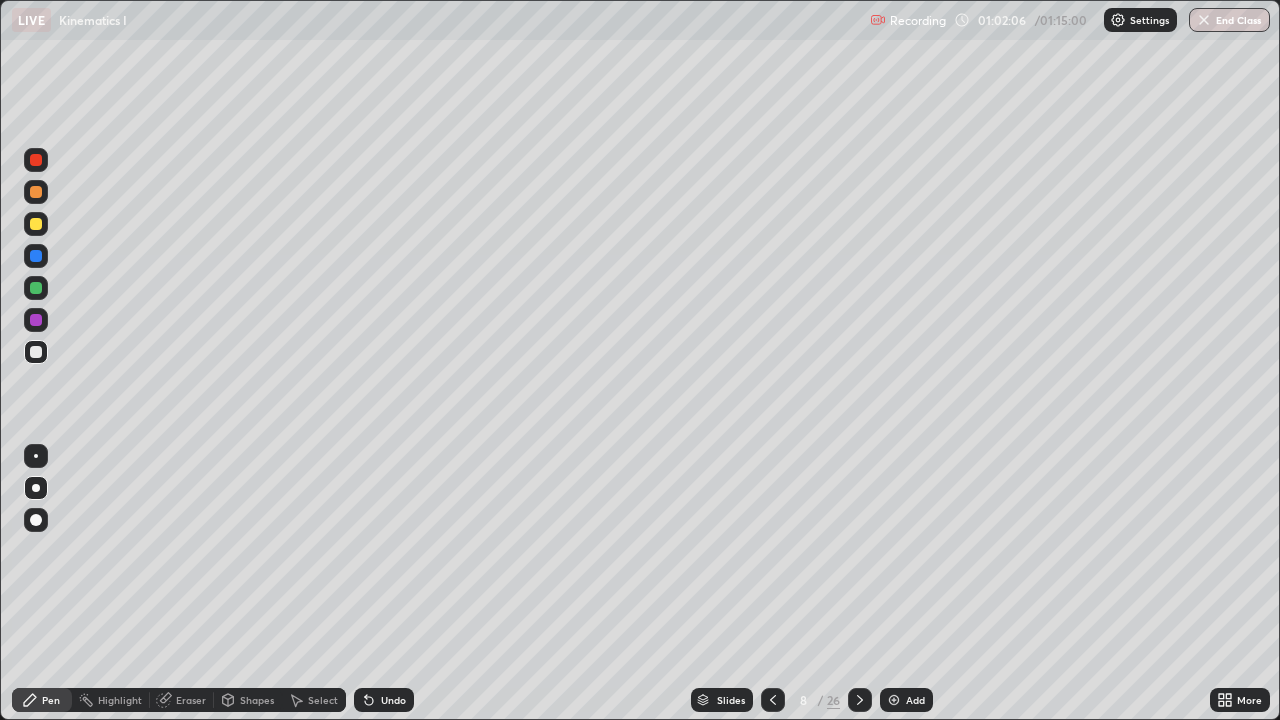 click on "Eraser" at bounding box center [191, 700] 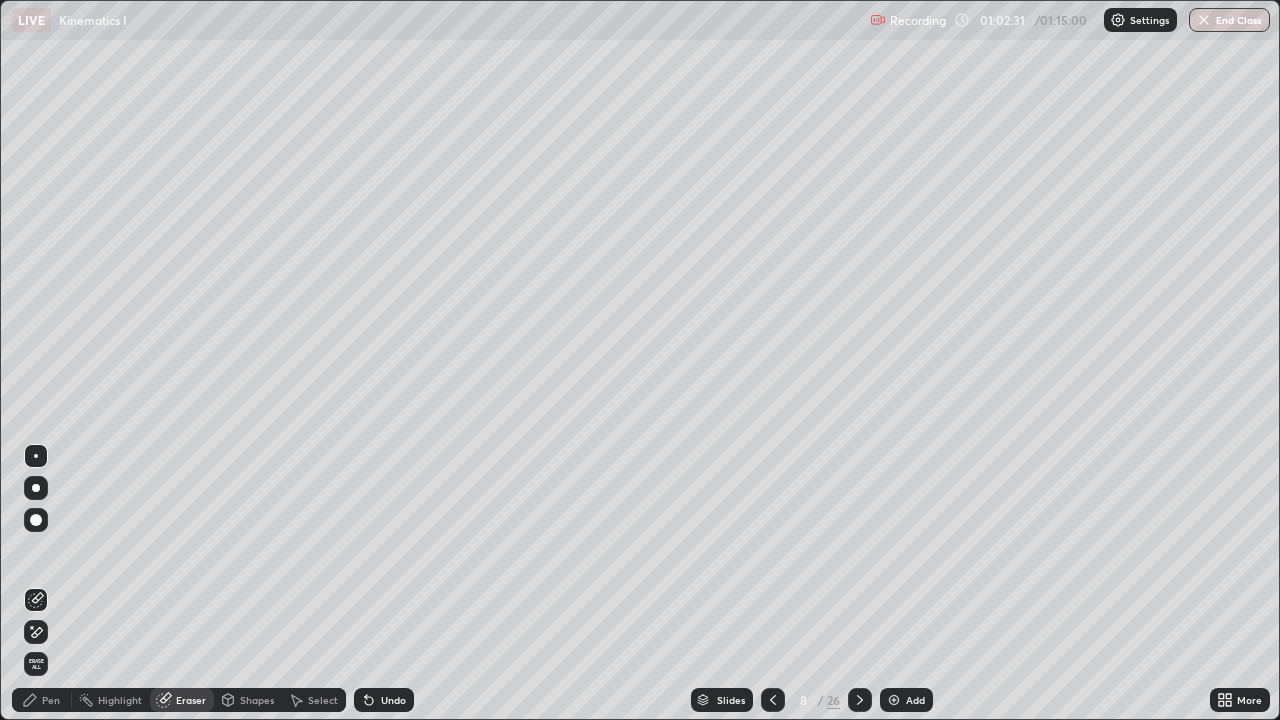 click on "Pen" at bounding box center (42, 700) 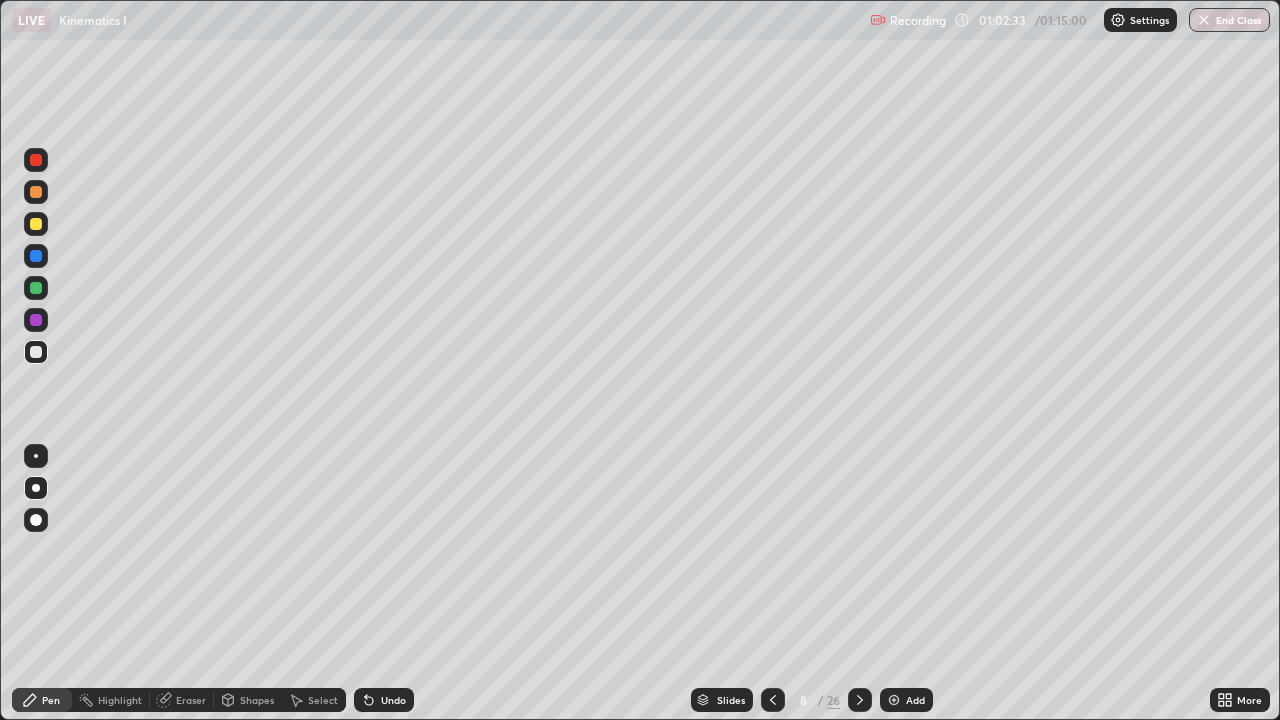 click at bounding box center [36, 352] 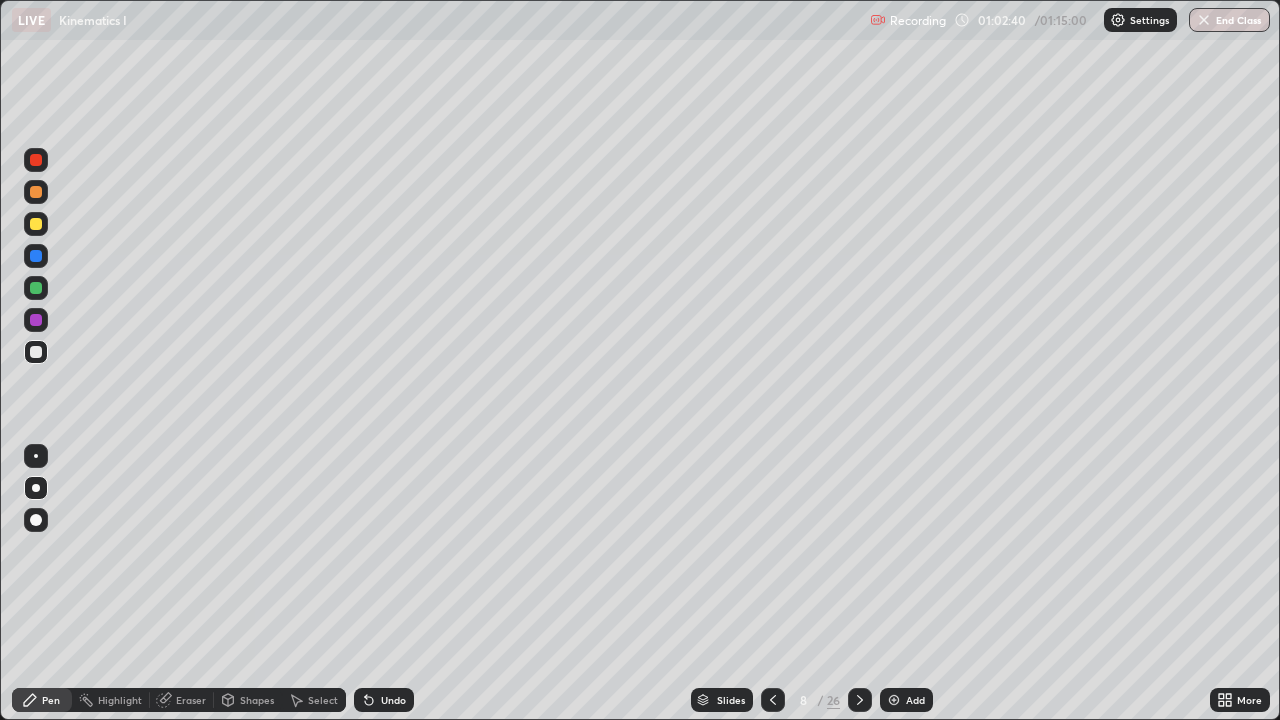 click at bounding box center (36, 320) 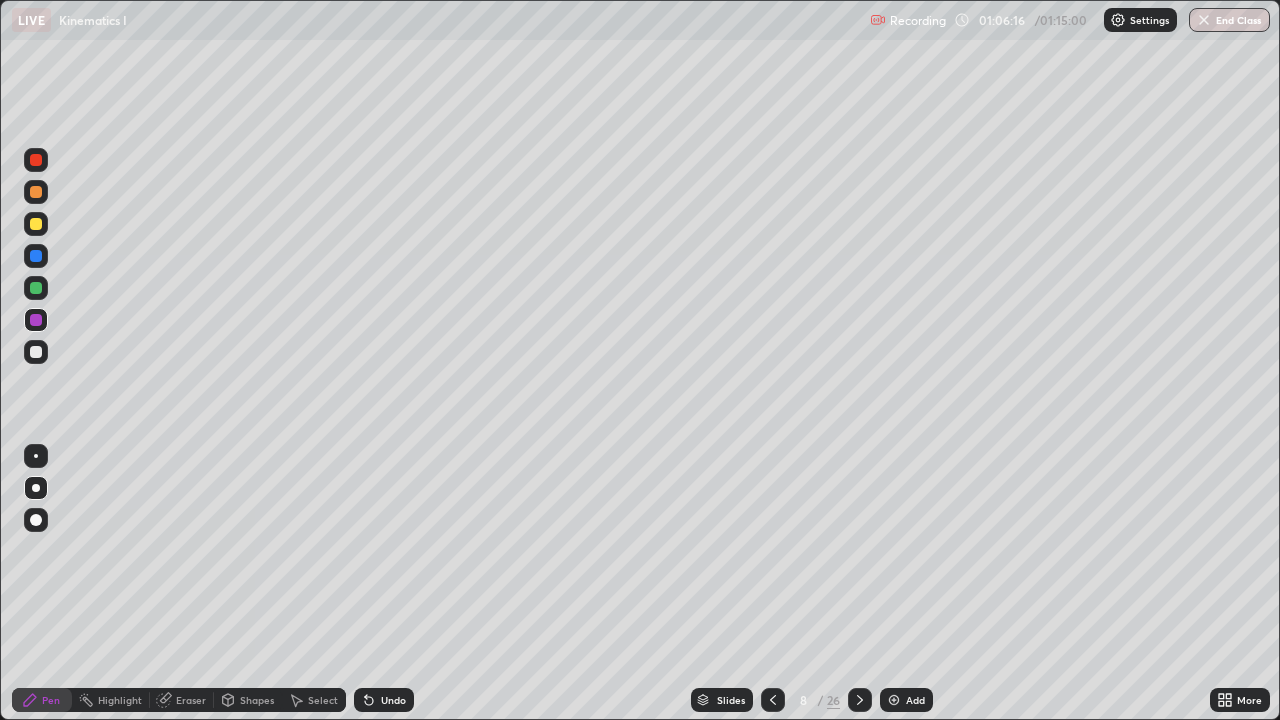 click on "Slides" at bounding box center (722, 700) 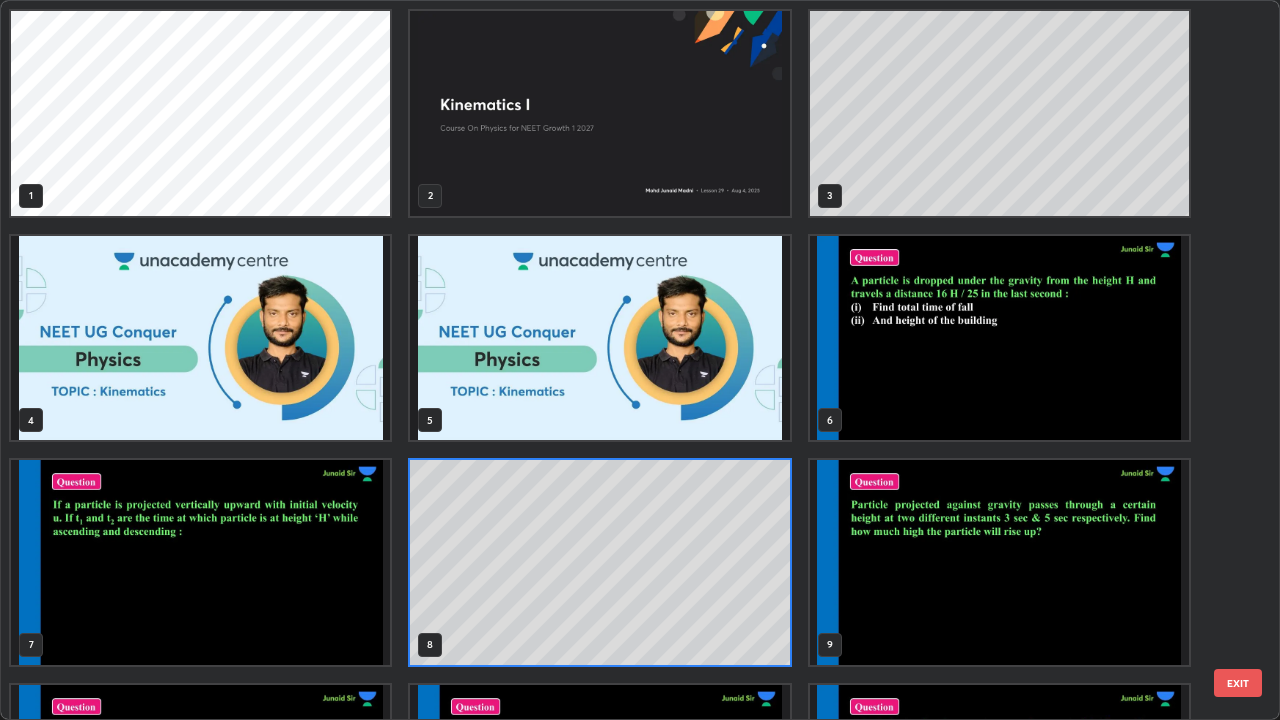 scroll, scrollTop: 7, scrollLeft: 11, axis: both 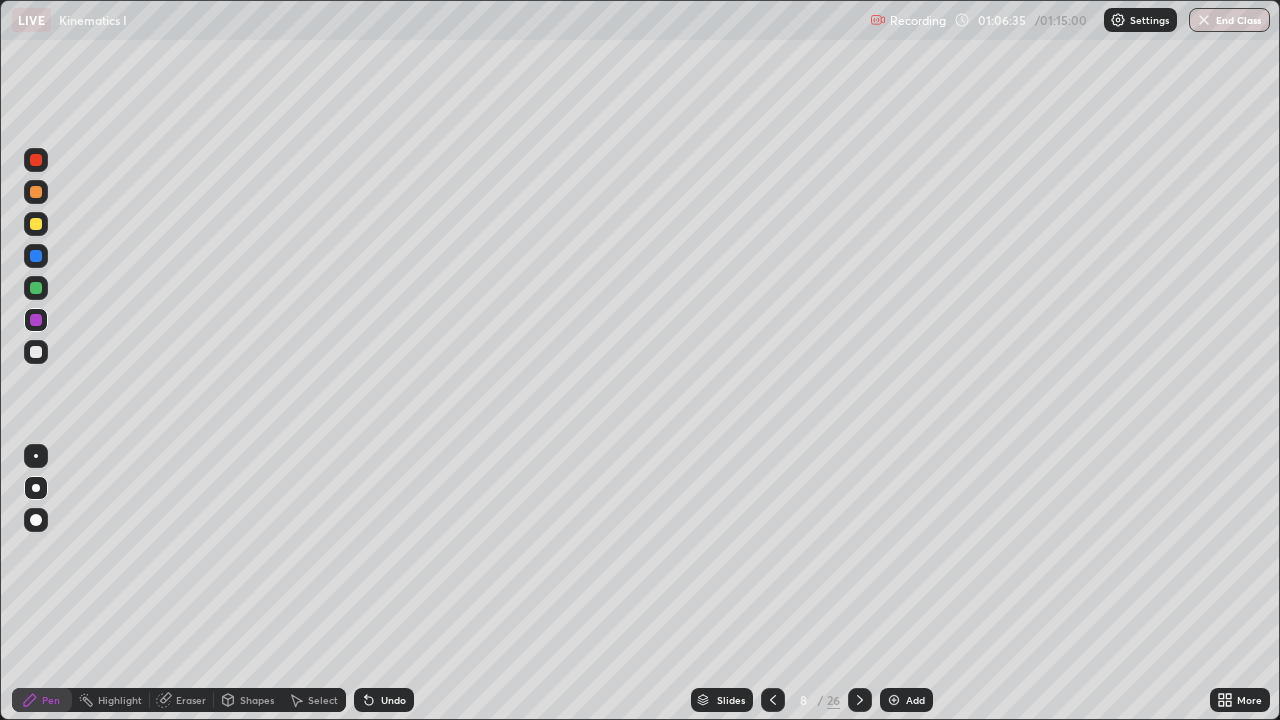click on "Slides" at bounding box center (731, 700) 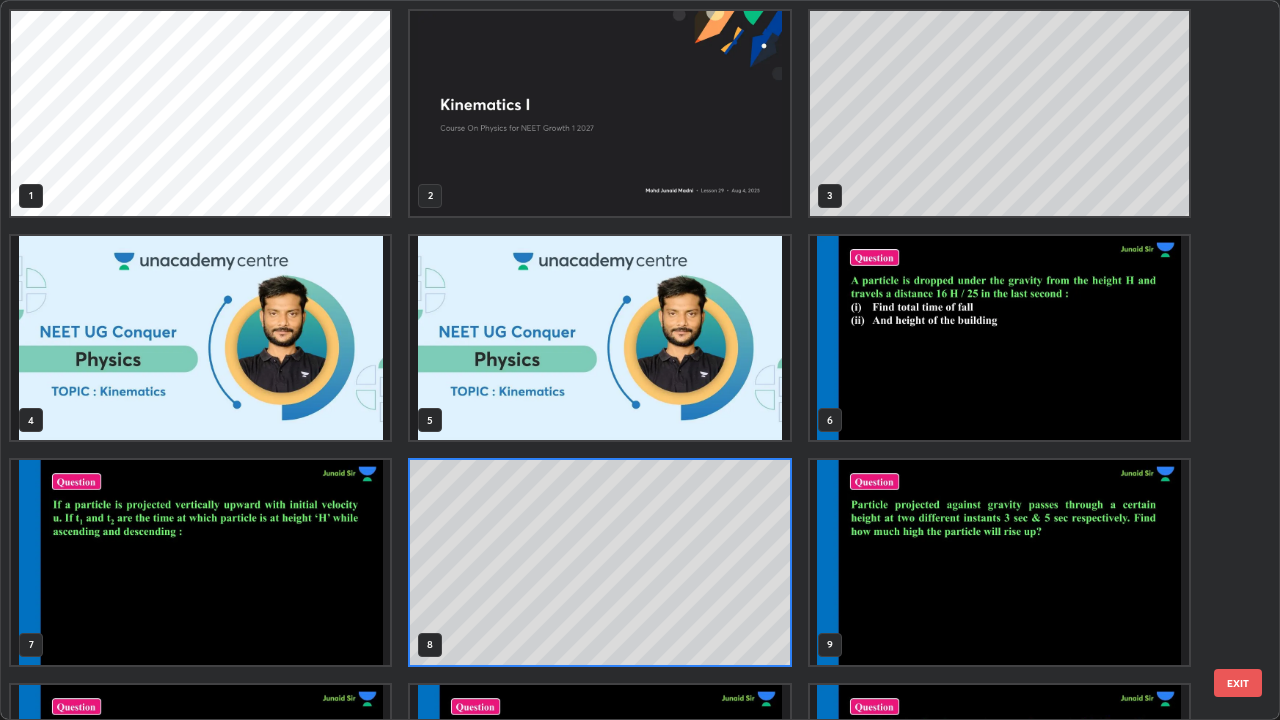 scroll, scrollTop: 7, scrollLeft: 11, axis: both 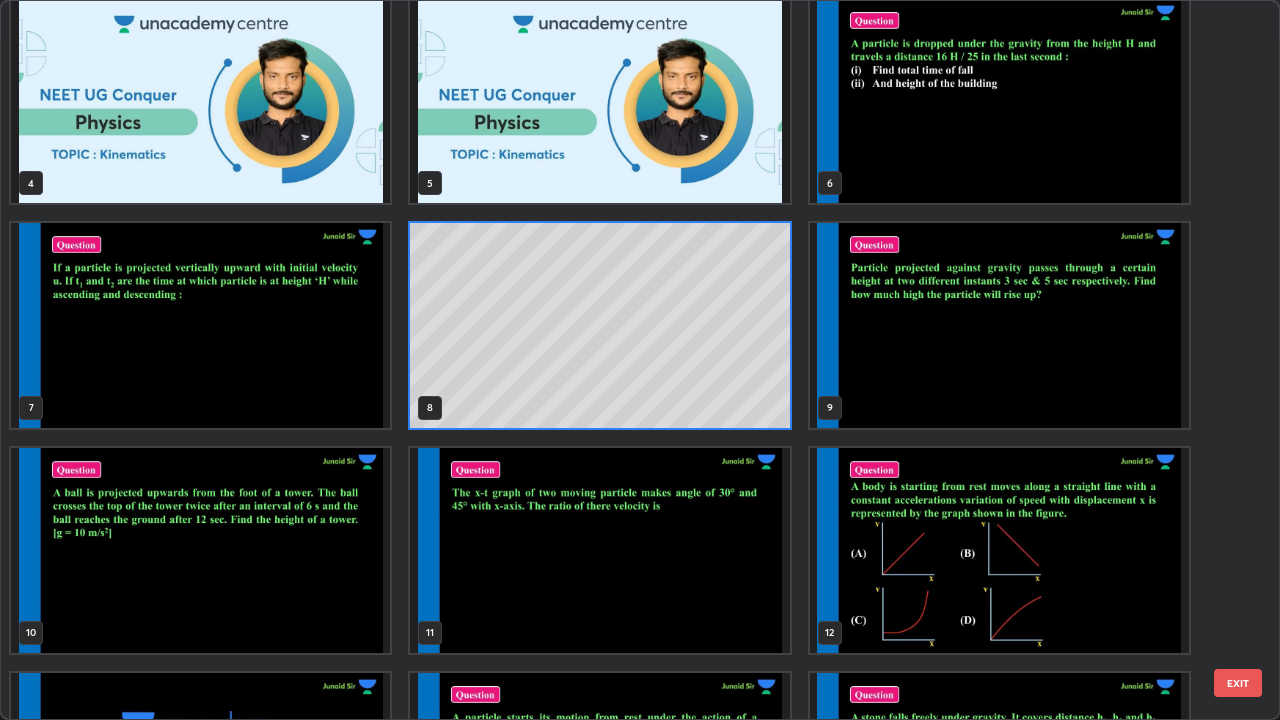 click at bounding box center (999, 325) 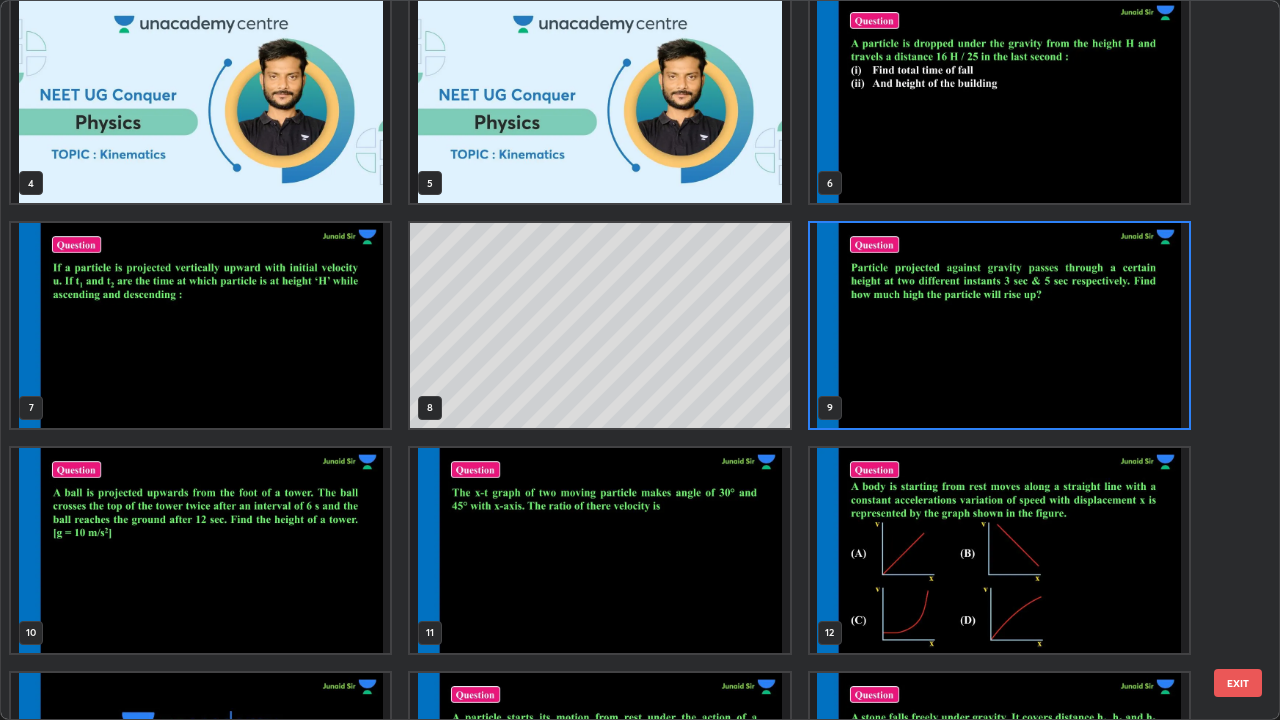 click at bounding box center [999, 325] 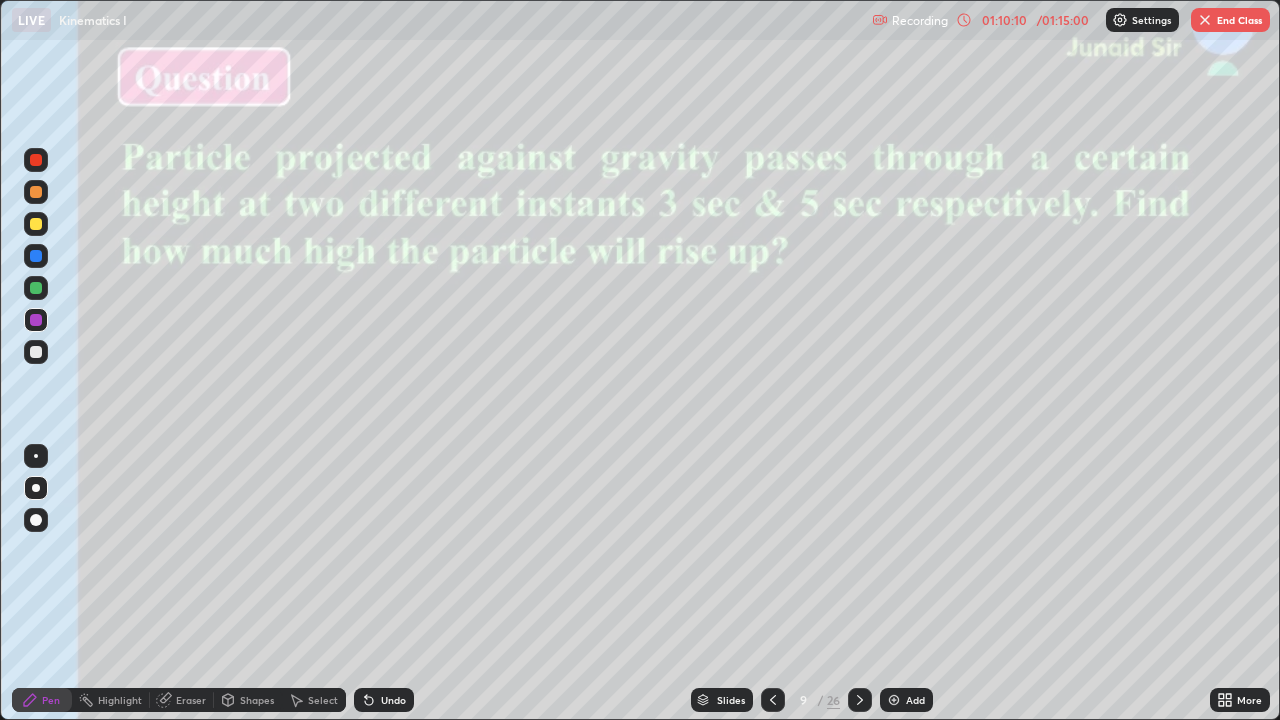 click 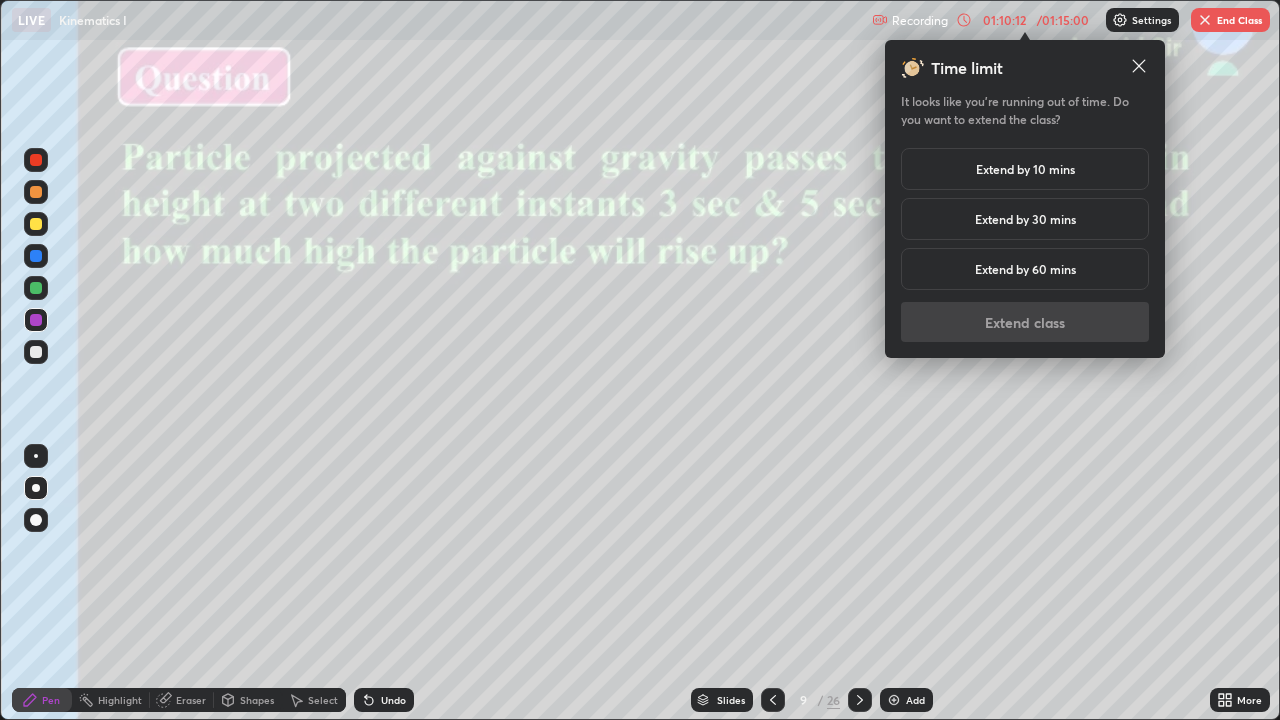 click on "Extend by 10 mins" at bounding box center [1025, 169] 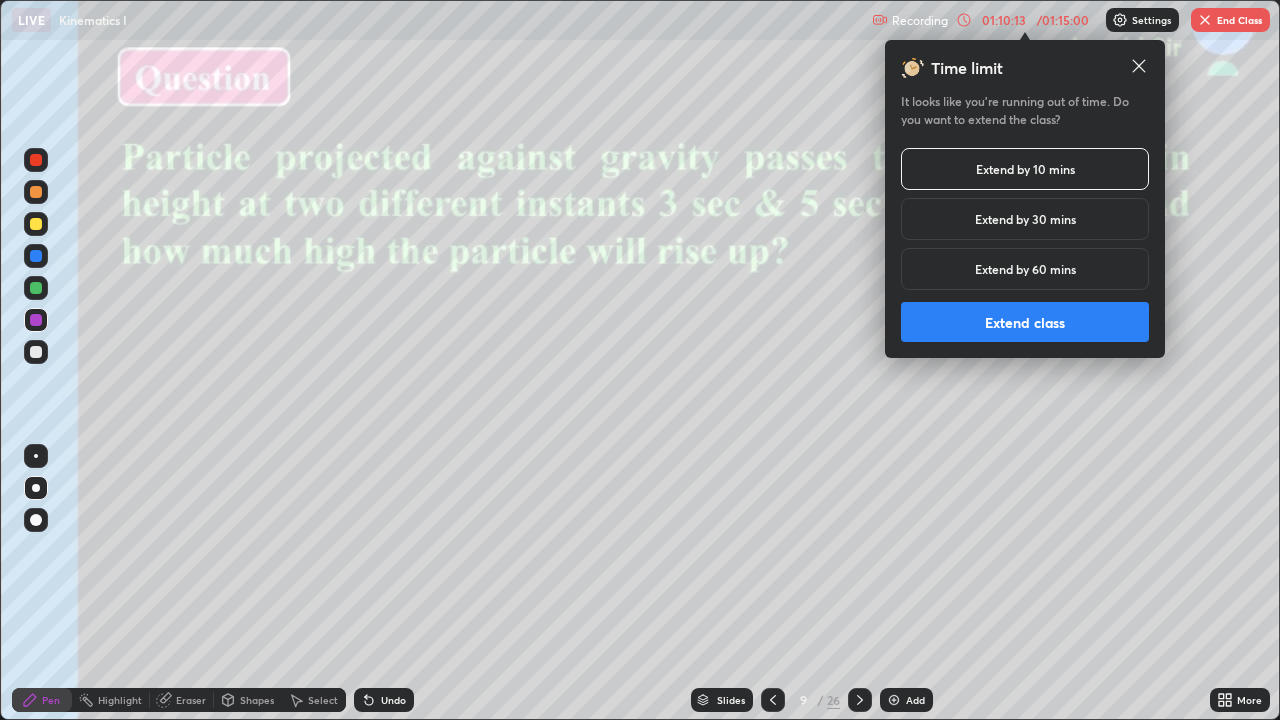click on "Extend class" at bounding box center (1025, 322) 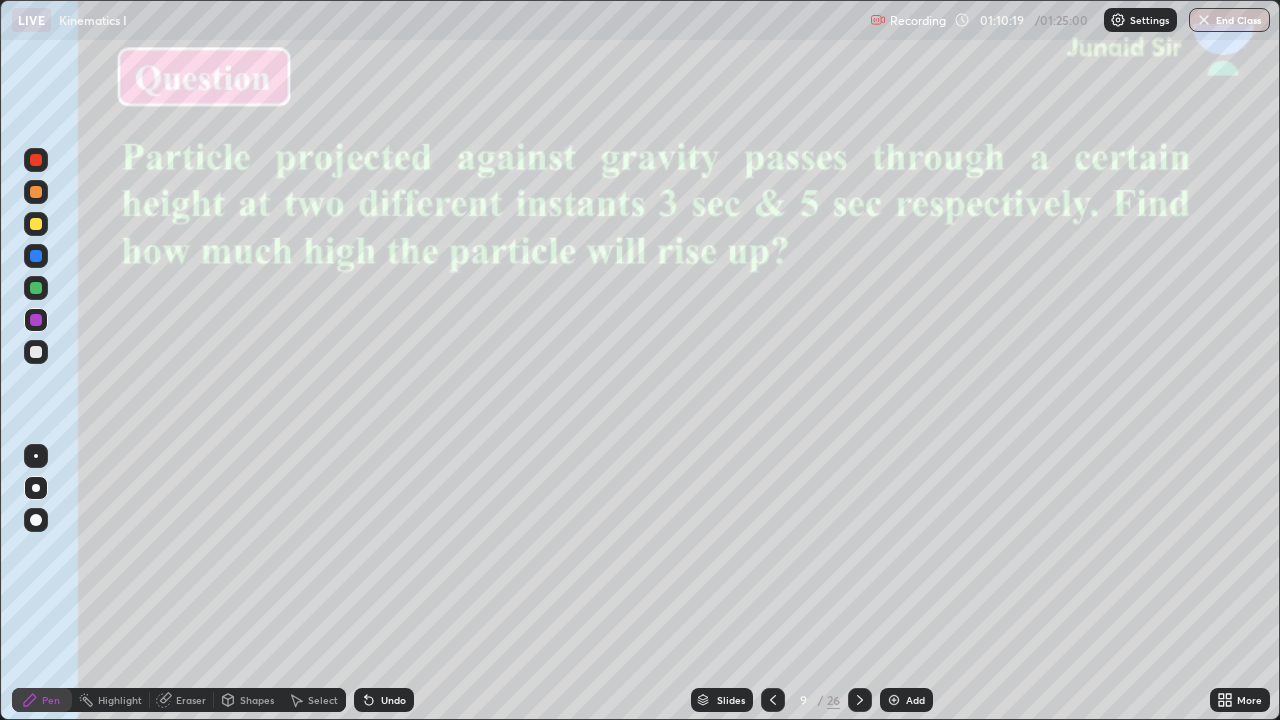 click on "Slides" at bounding box center [722, 700] 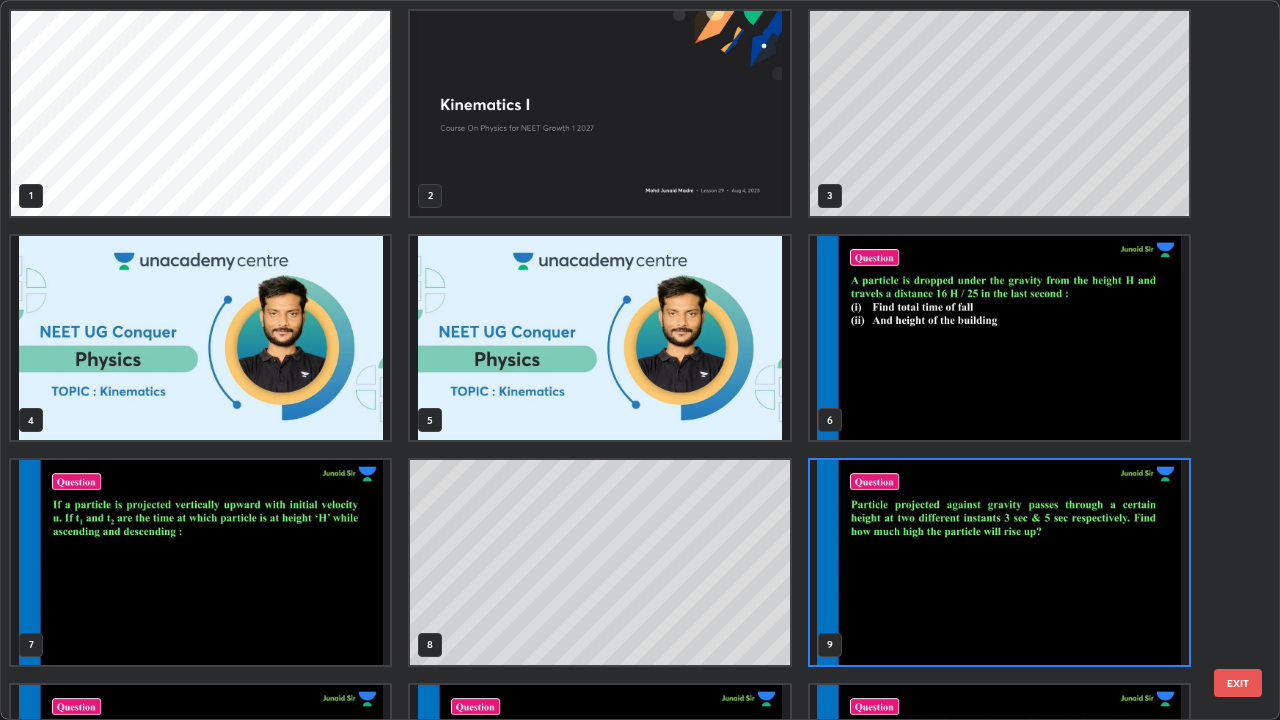 scroll, scrollTop: 7, scrollLeft: 11, axis: both 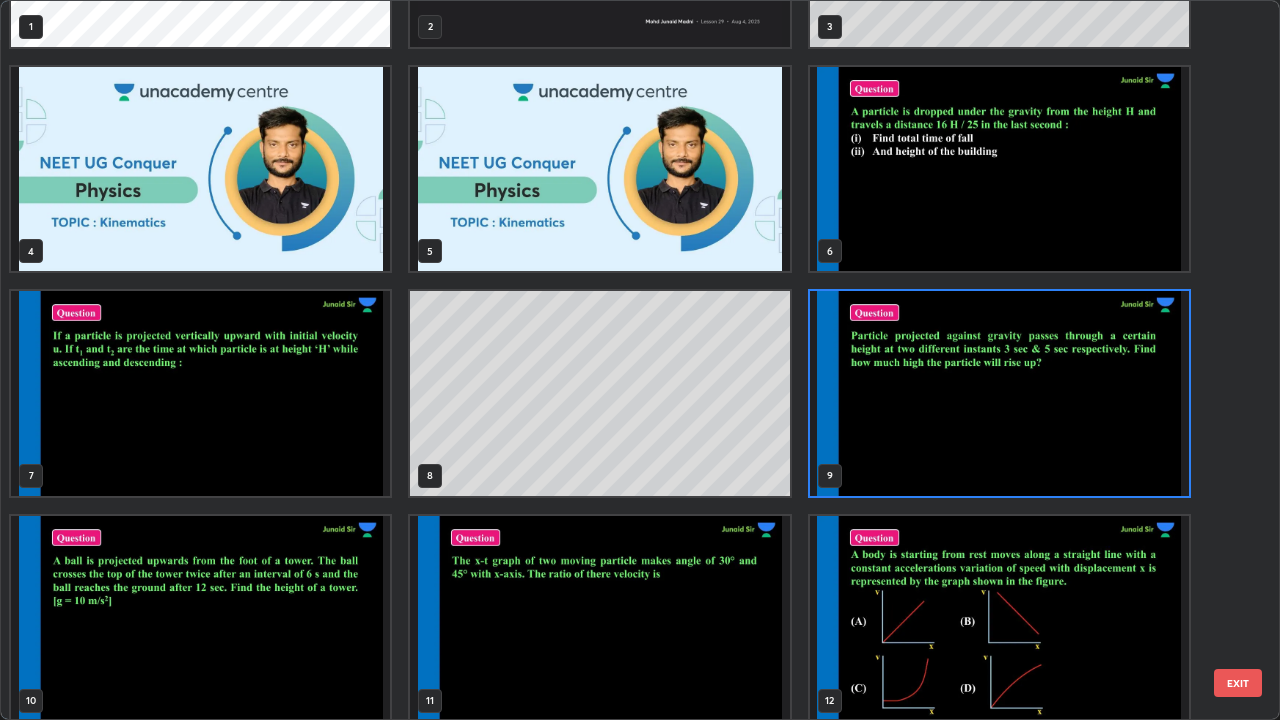 click at bounding box center [200, 618] 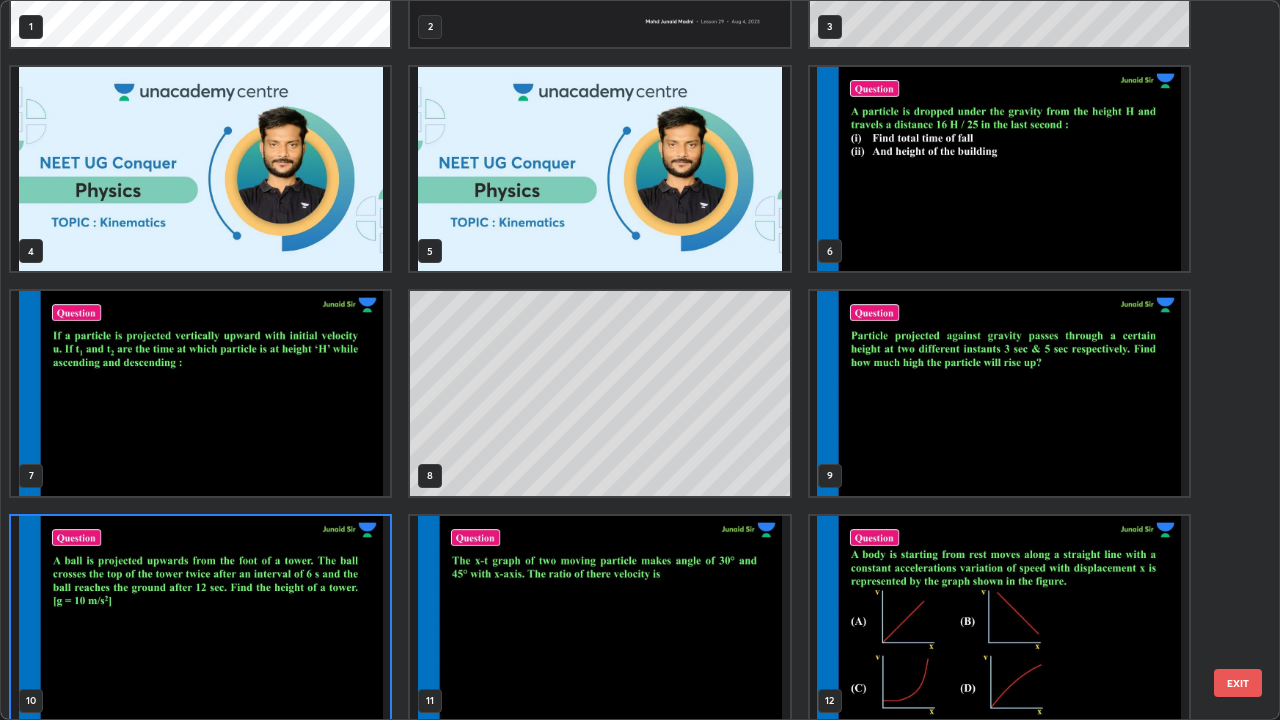 scroll, scrollTop: 180, scrollLeft: 0, axis: vertical 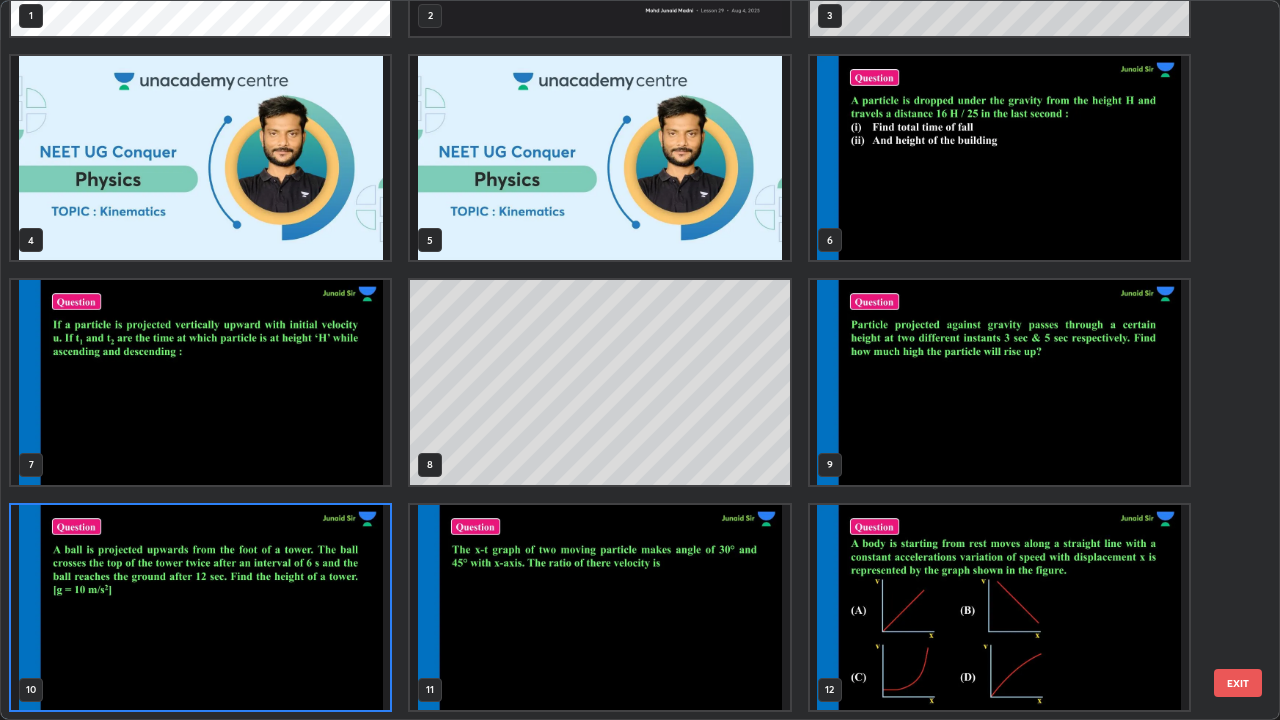 click at bounding box center (200, 607) 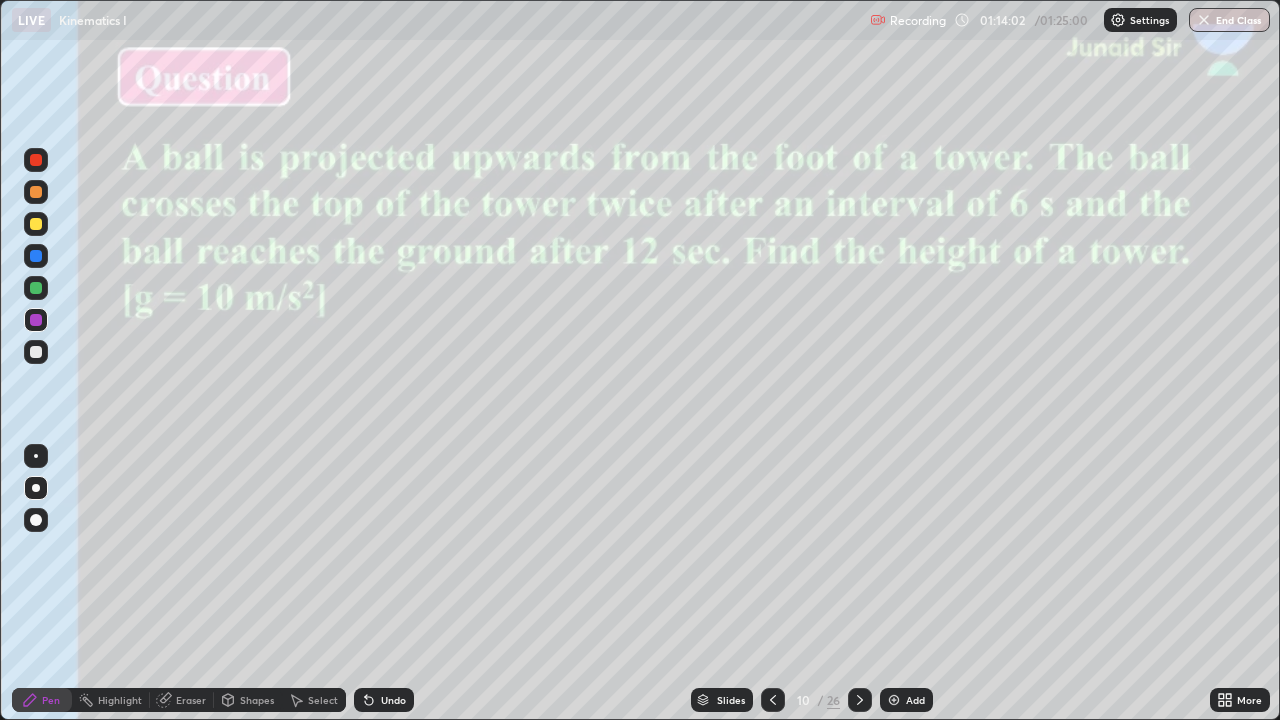 click at bounding box center (36, 352) 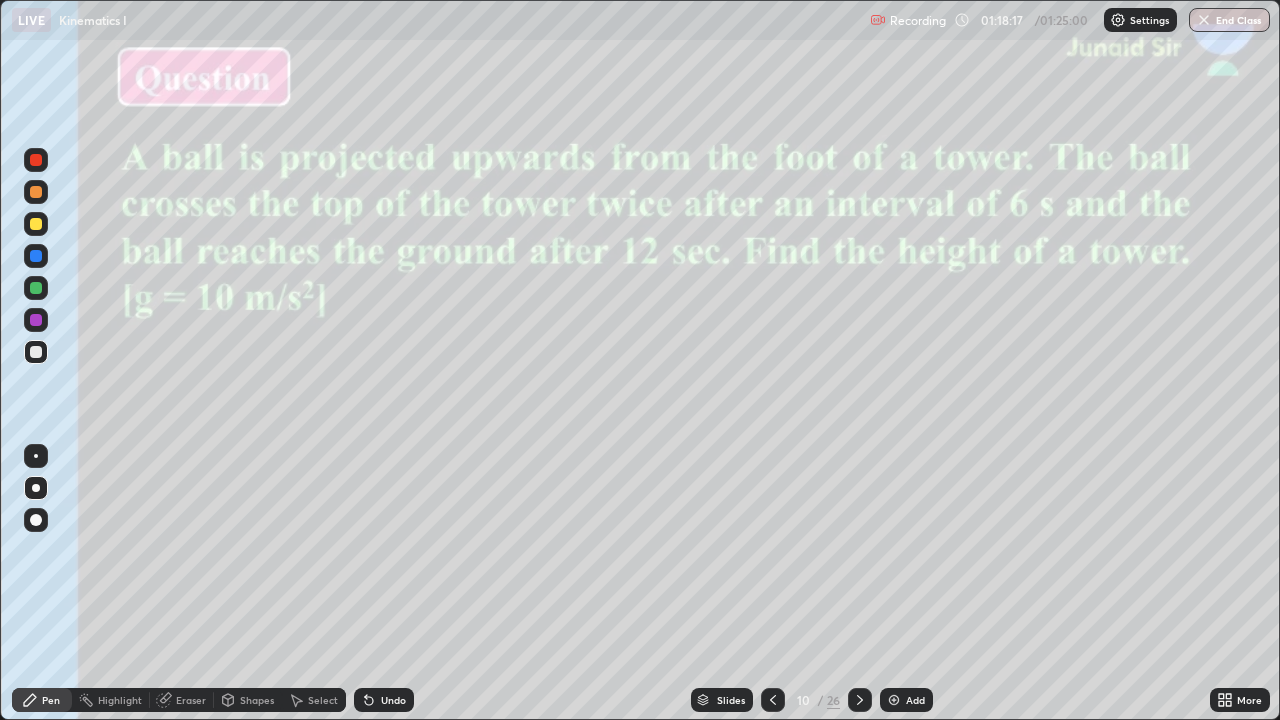 click on "End Class" at bounding box center (1229, 20) 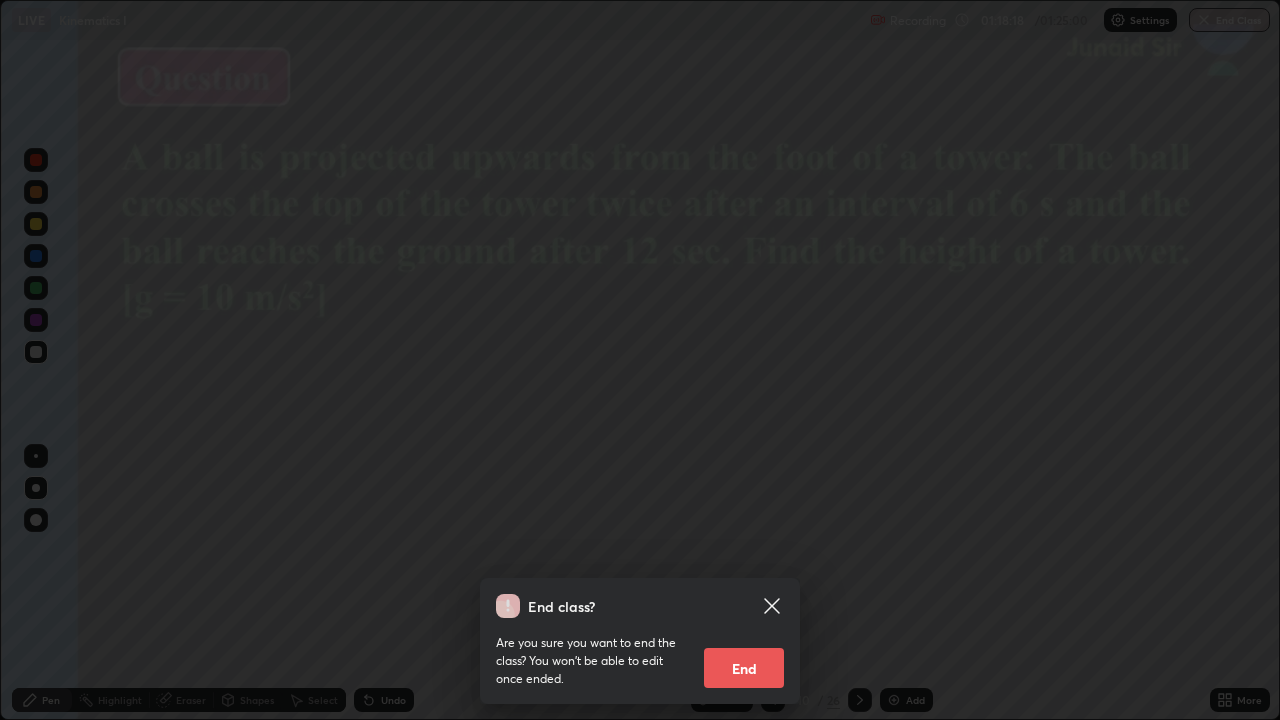 click on "End" at bounding box center (744, 668) 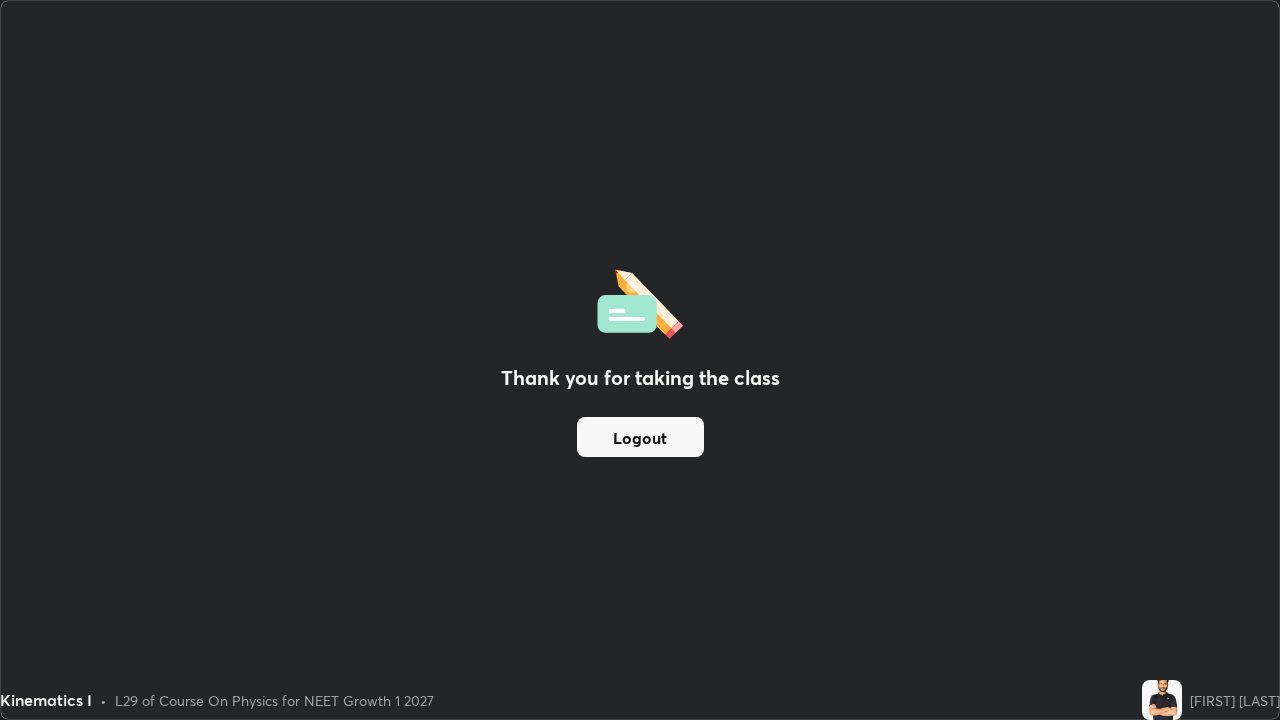 click on "[FIRST] [LAST]" at bounding box center [1211, 700] 